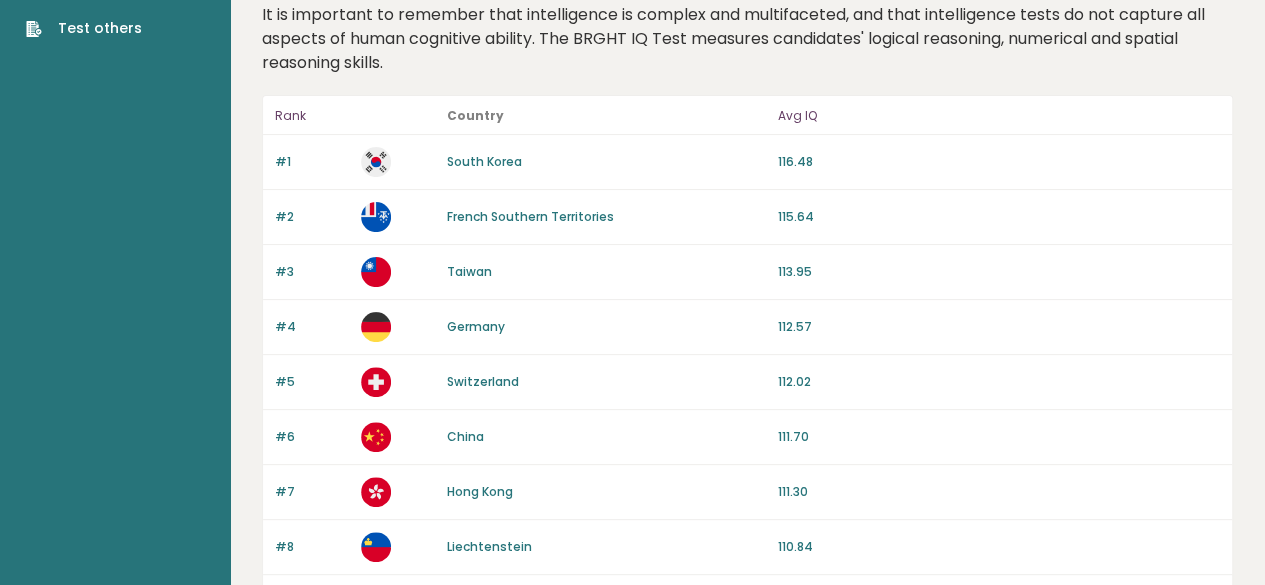 scroll, scrollTop: 114, scrollLeft: 0, axis: vertical 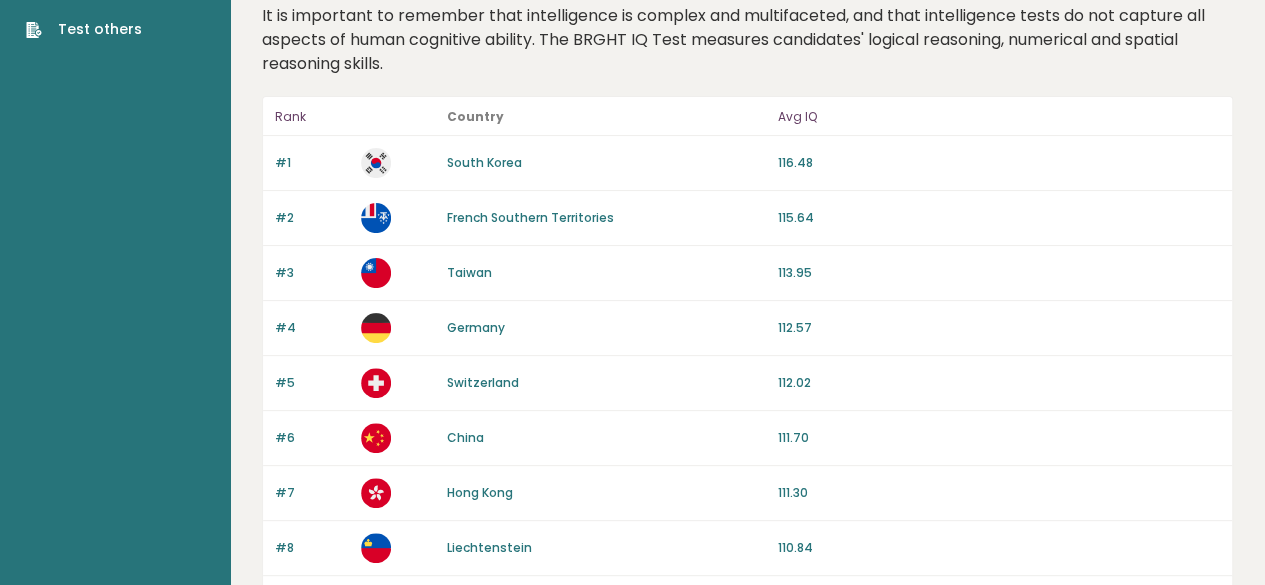 click on "French Southern Territories" at bounding box center (529, 217) 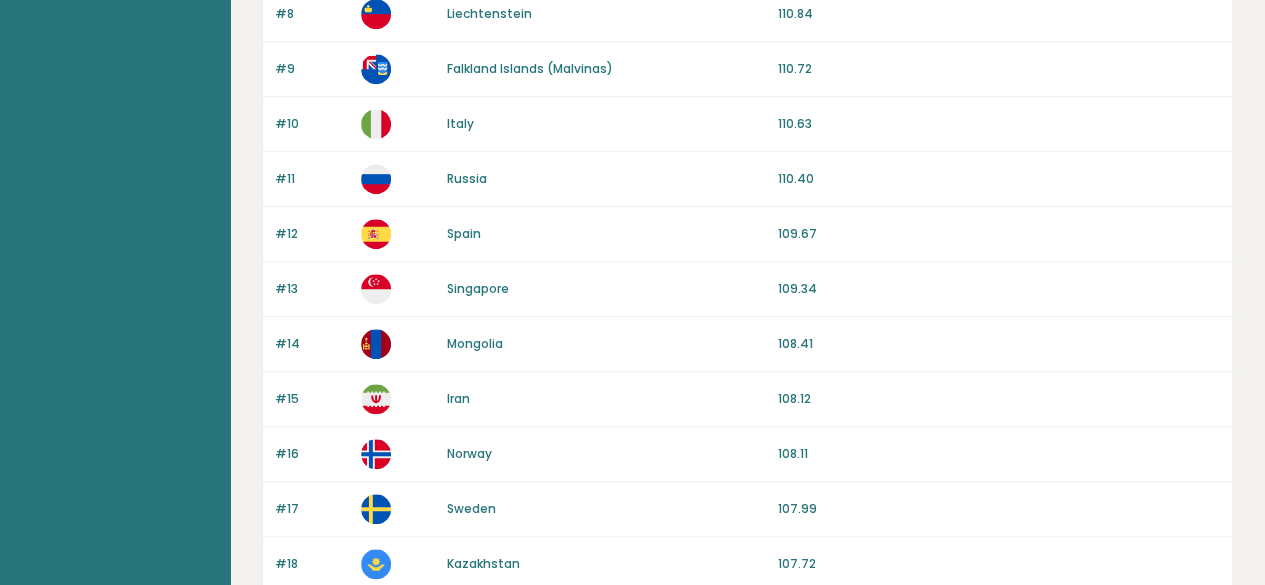 scroll, scrollTop: 776, scrollLeft: 0, axis: vertical 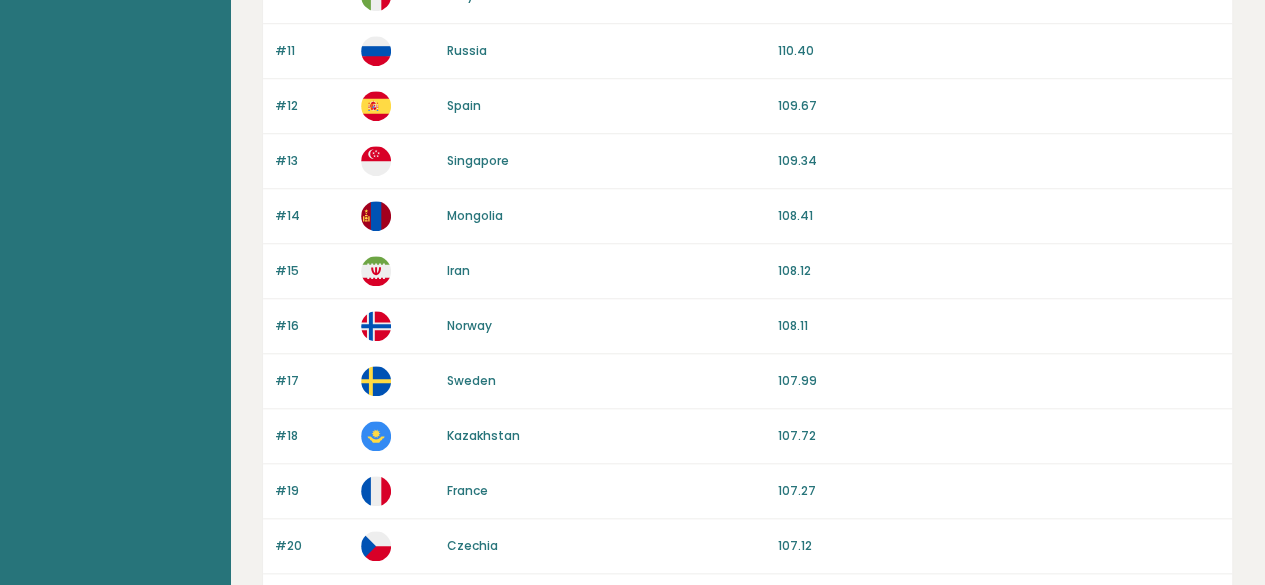 click on "Iran" at bounding box center [457, 270] 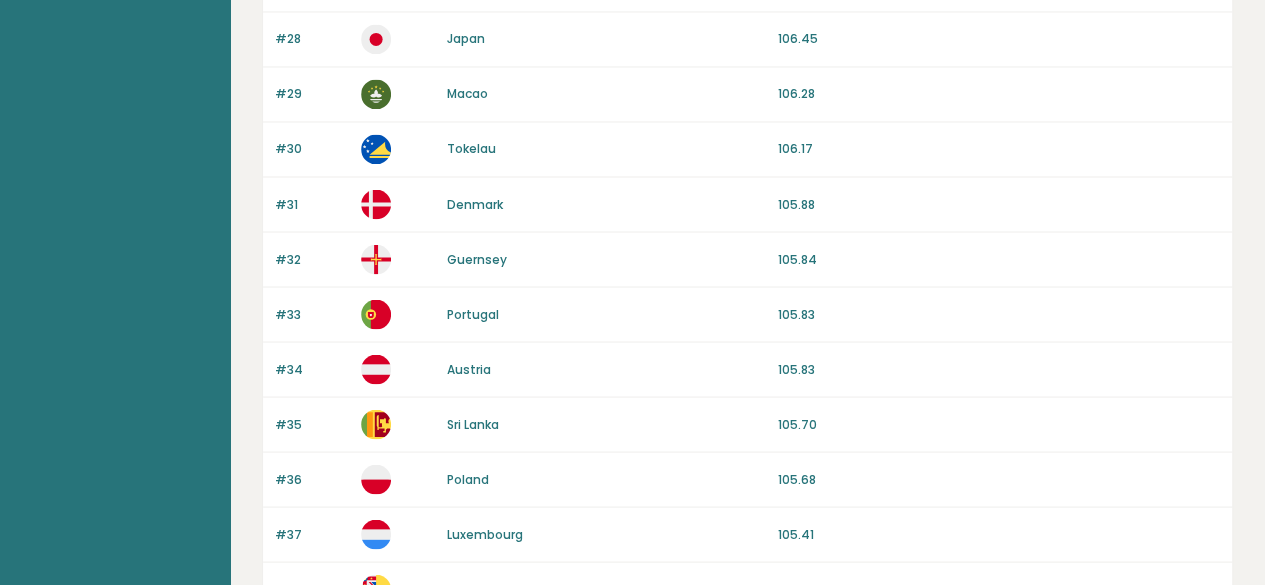 scroll, scrollTop: 1722, scrollLeft: 0, axis: vertical 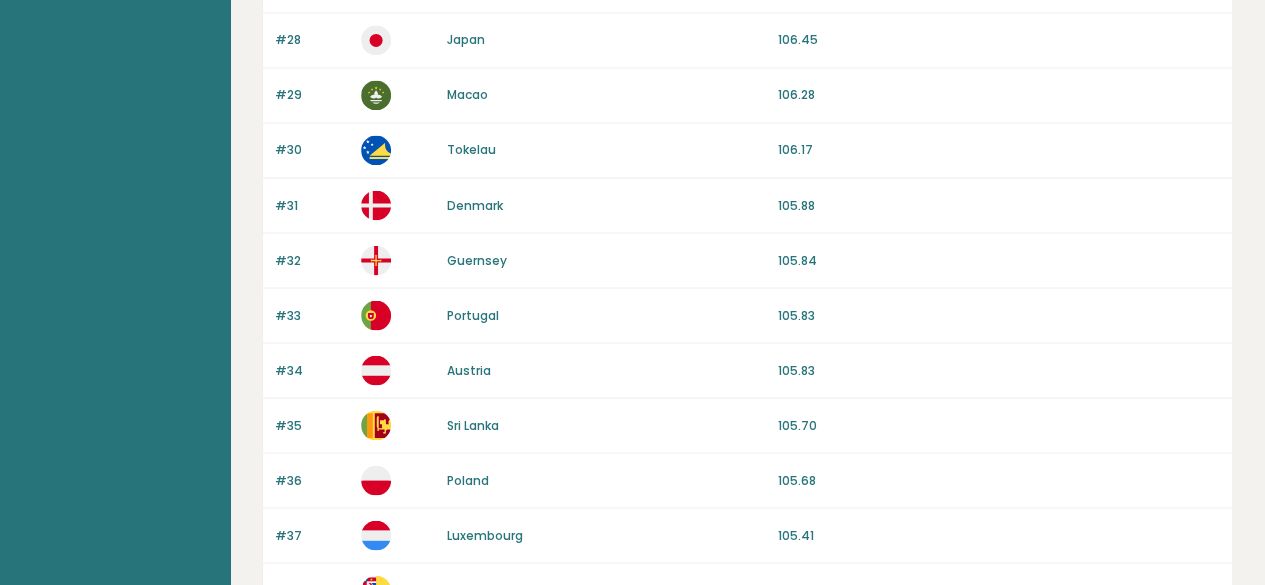 click on "Japan" at bounding box center [465, 39] 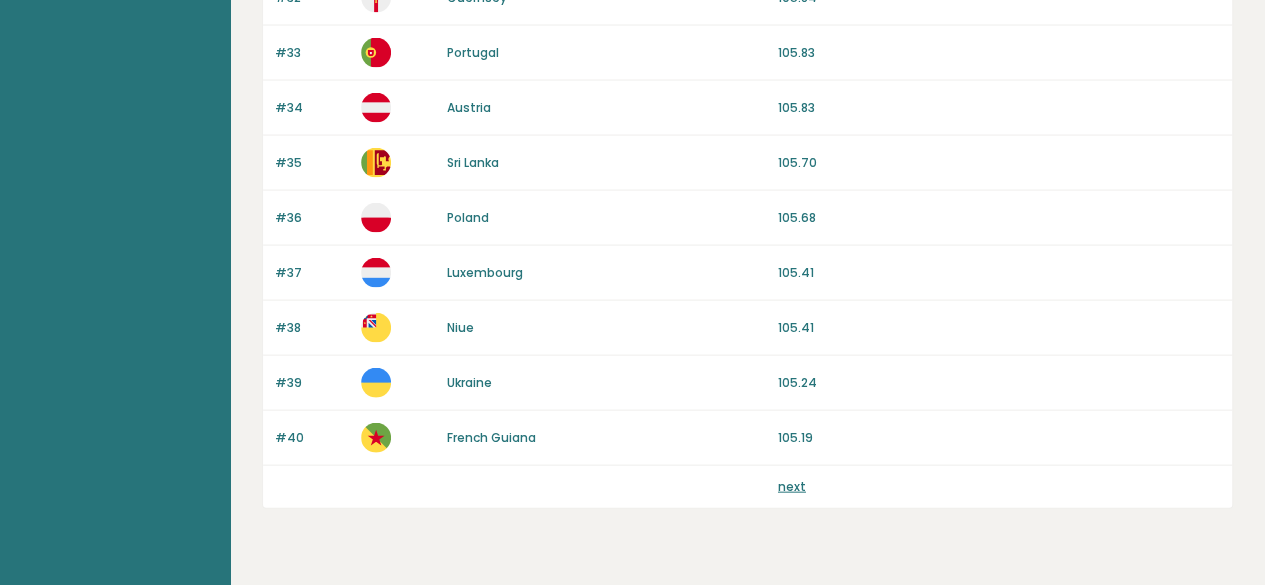 scroll, scrollTop: 1985, scrollLeft: 0, axis: vertical 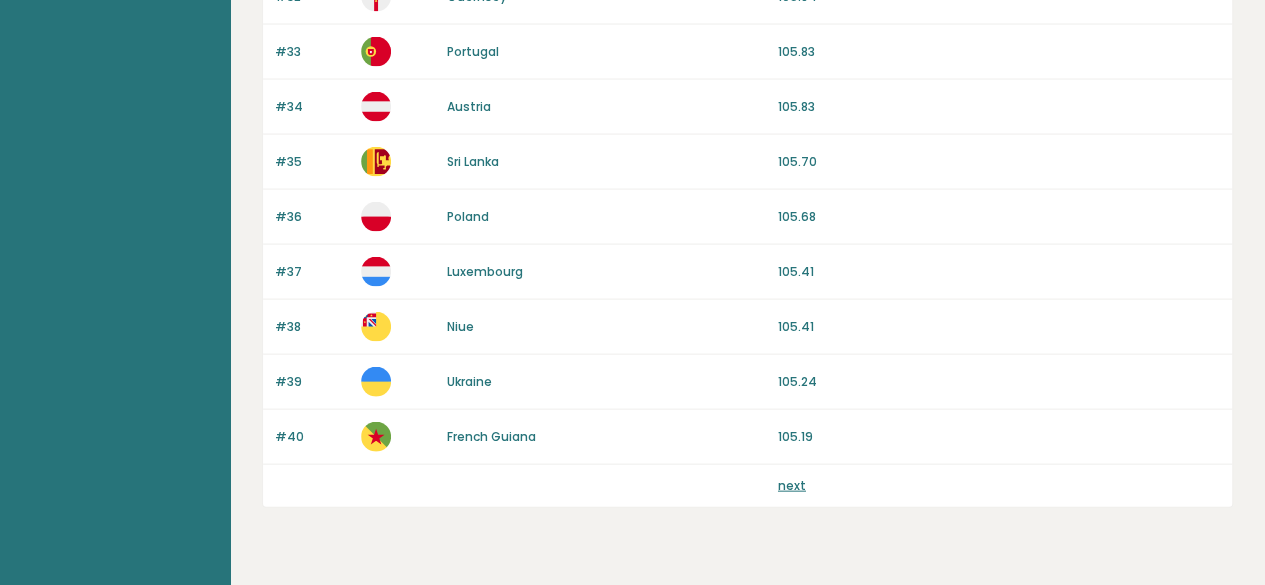 click on "next" at bounding box center (792, 485) 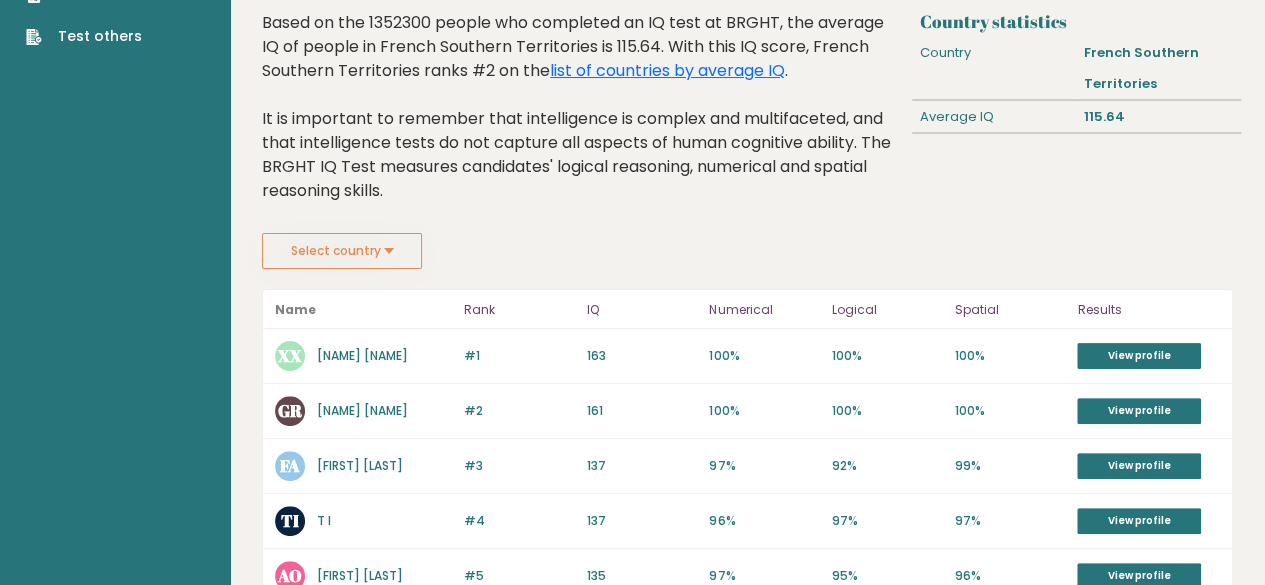 scroll, scrollTop: 113, scrollLeft: 0, axis: vertical 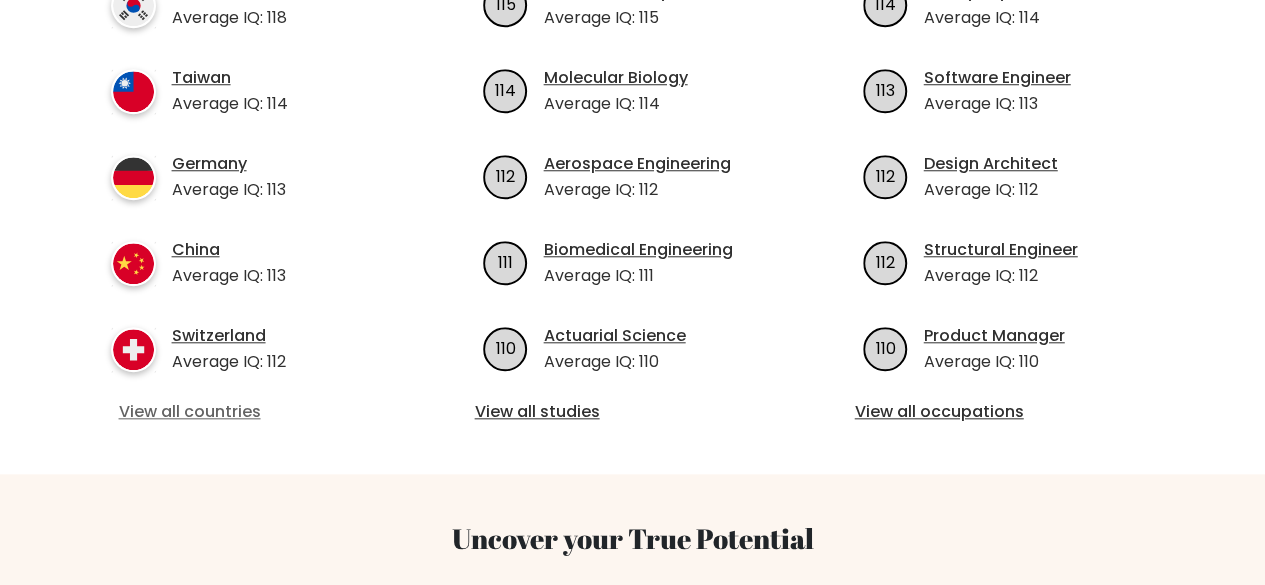 click on "View all countries" at bounding box center (253, 412) 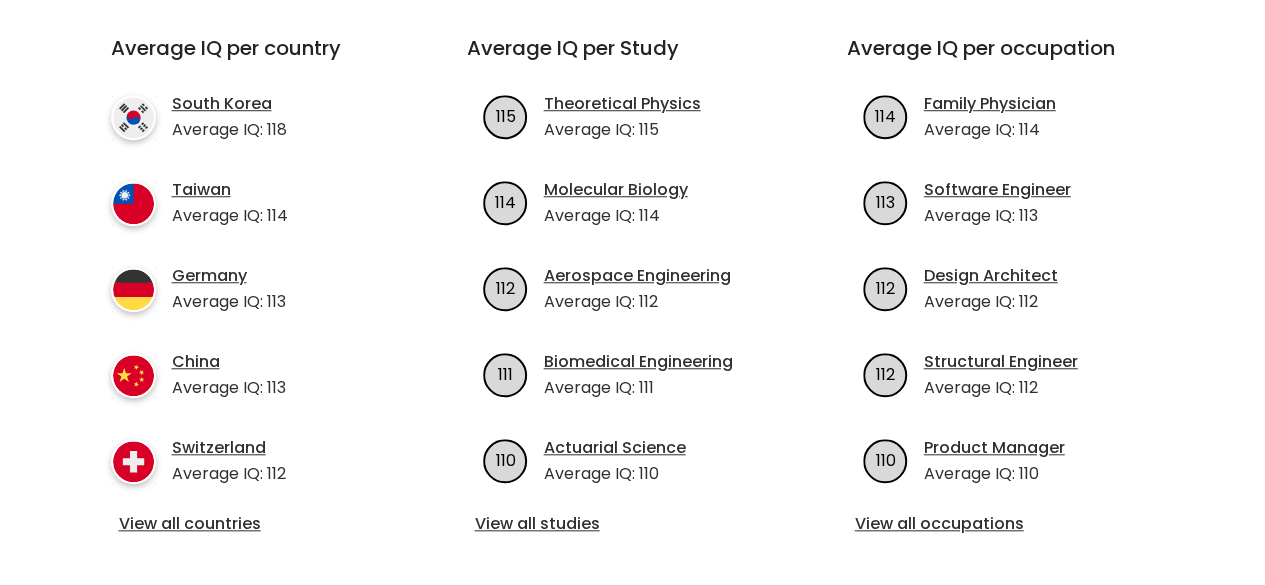 scroll, scrollTop: 747, scrollLeft: 0, axis: vertical 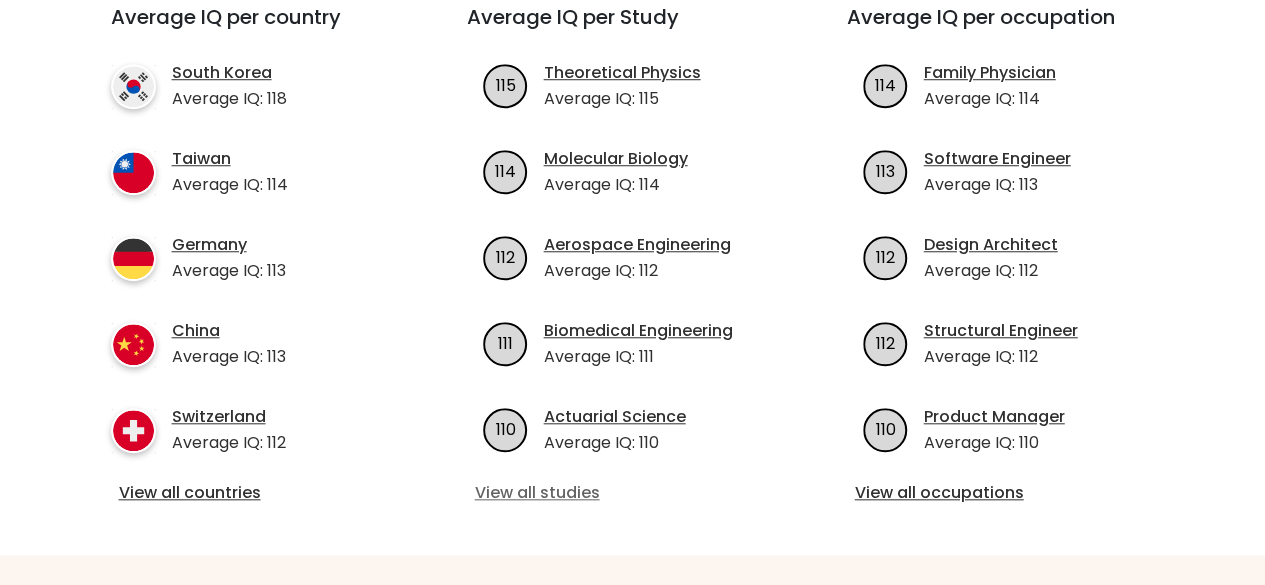 click on "View all studies" at bounding box center [633, 493] 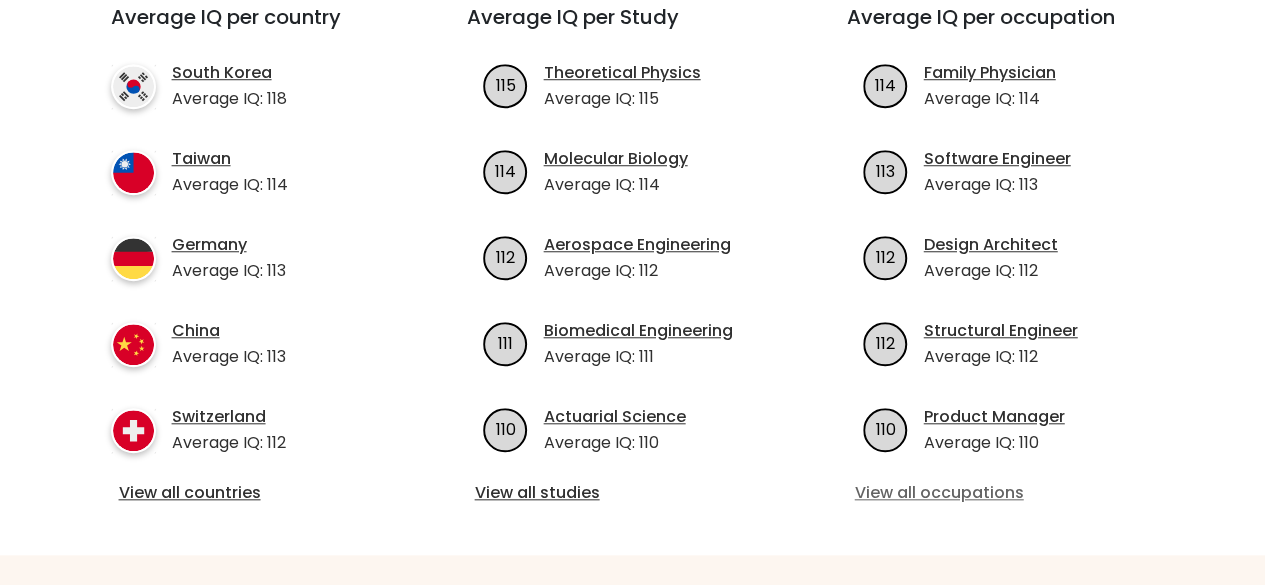click on "View all occupations" at bounding box center [1013, 493] 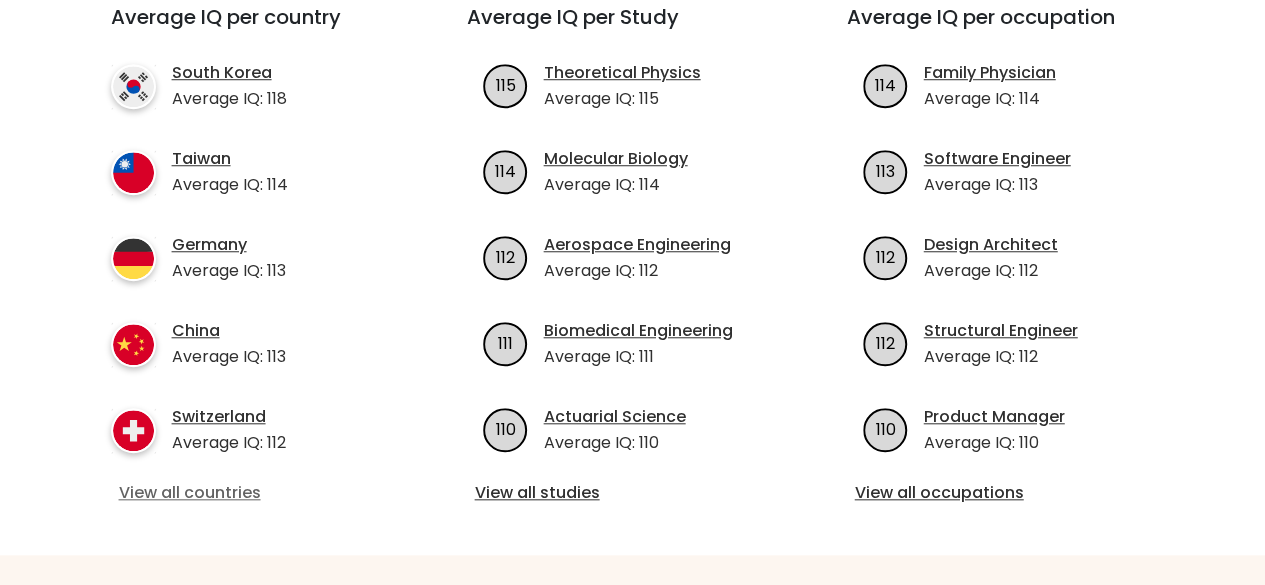 click on "View all countries" at bounding box center [253, 493] 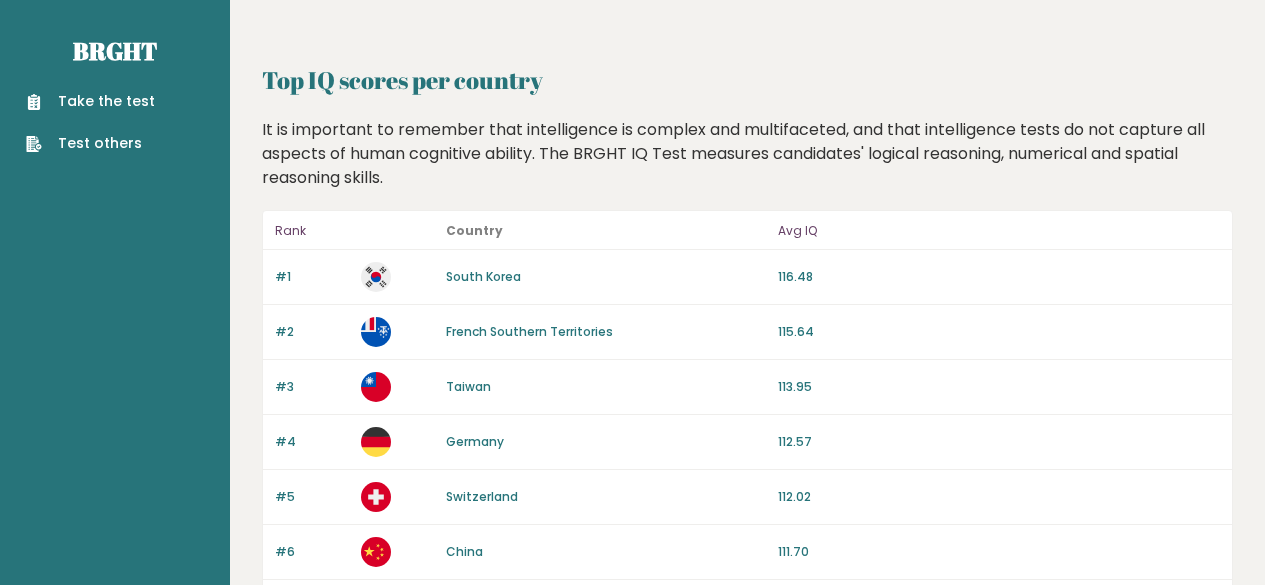 scroll, scrollTop: 0, scrollLeft: 0, axis: both 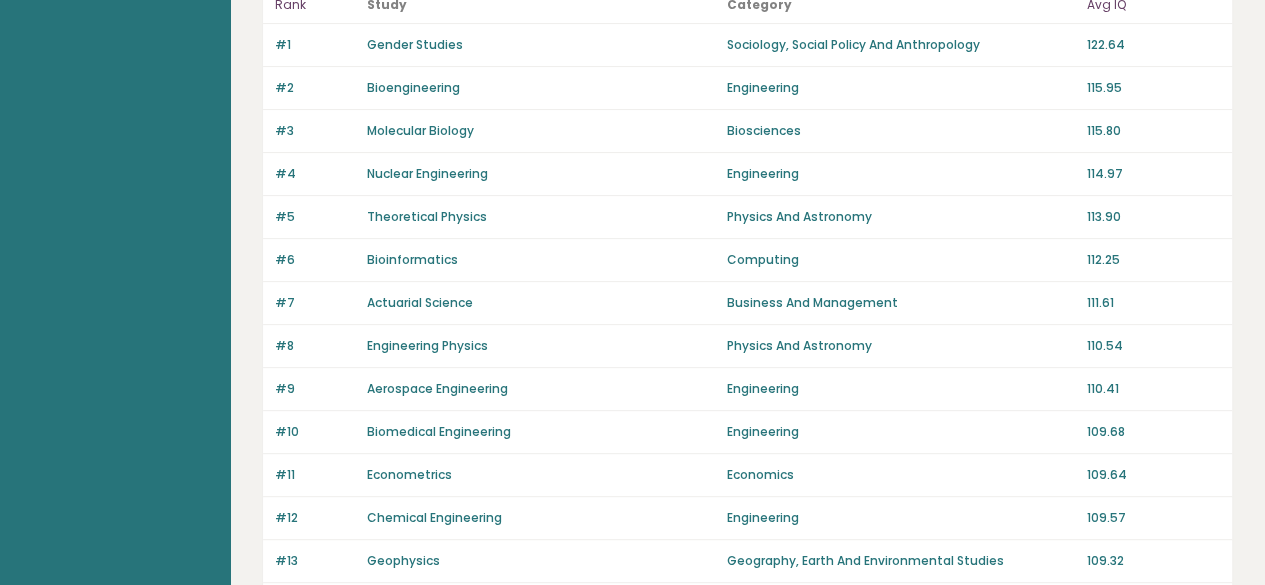 click on "Biomedical Engineering" at bounding box center (439, 431) 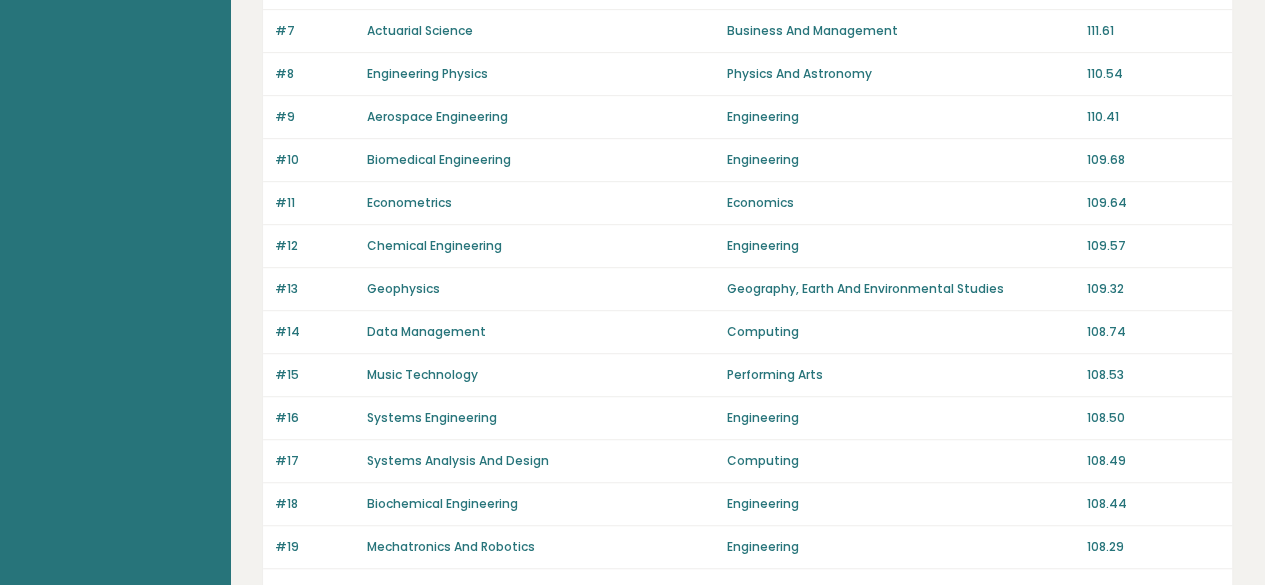 scroll, scrollTop: 523, scrollLeft: 0, axis: vertical 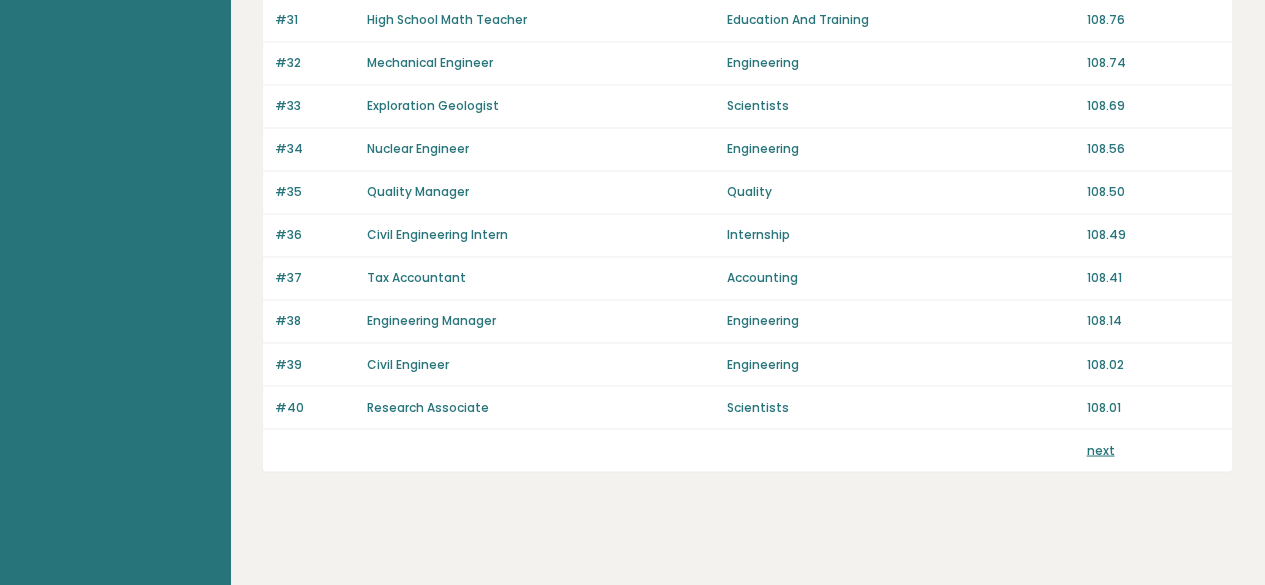 click on "next" at bounding box center [1100, 450] 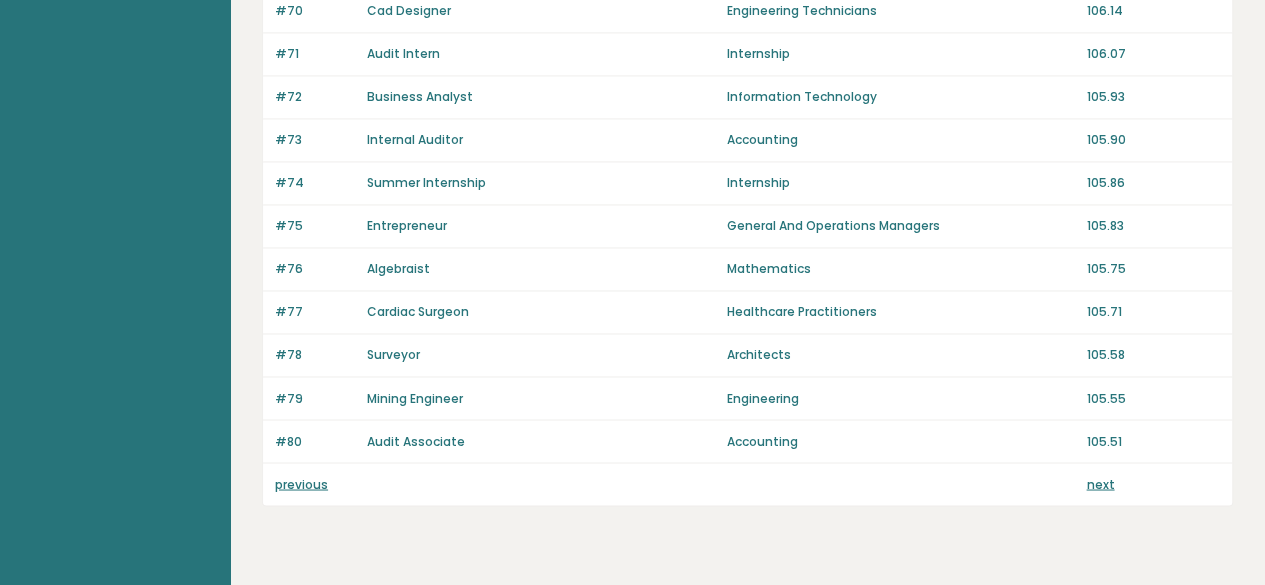 scroll, scrollTop: 1541, scrollLeft: 0, axis: vertical 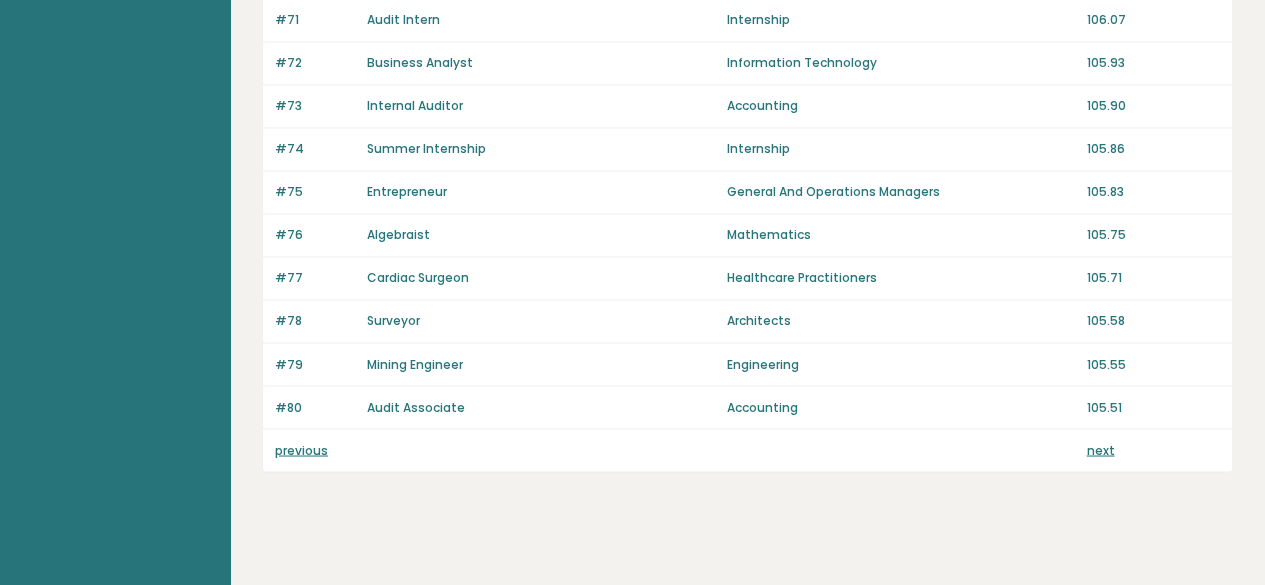 click on "next" at bounding box center [1100, 449] 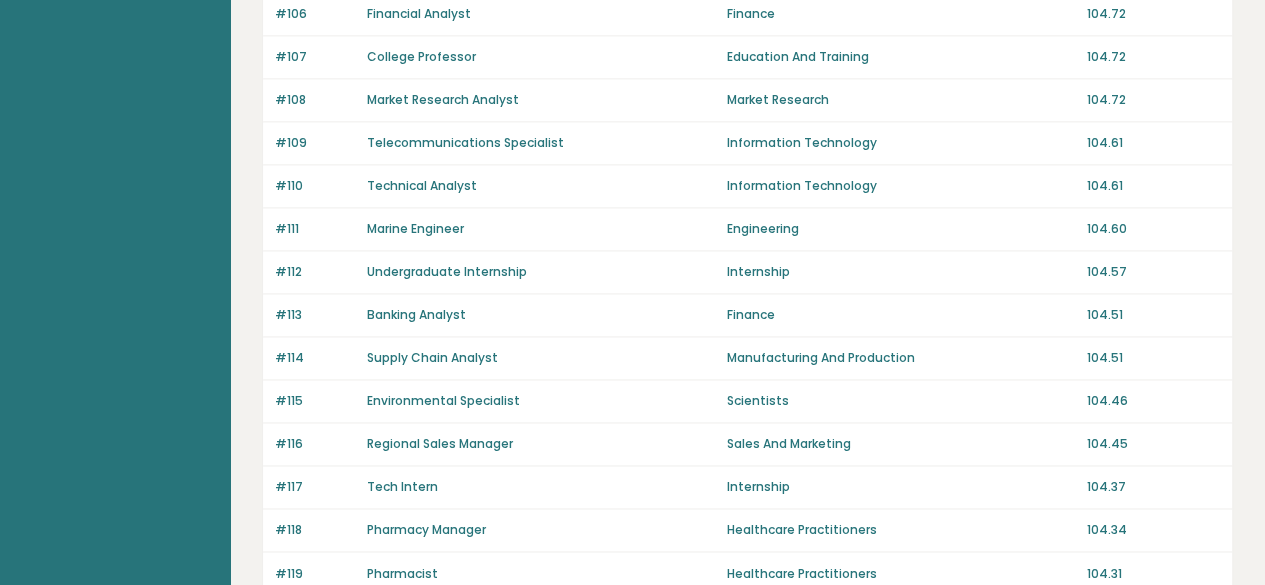 scroll, scrollTop: 1541, scrollLeft: 0, axis: vertical 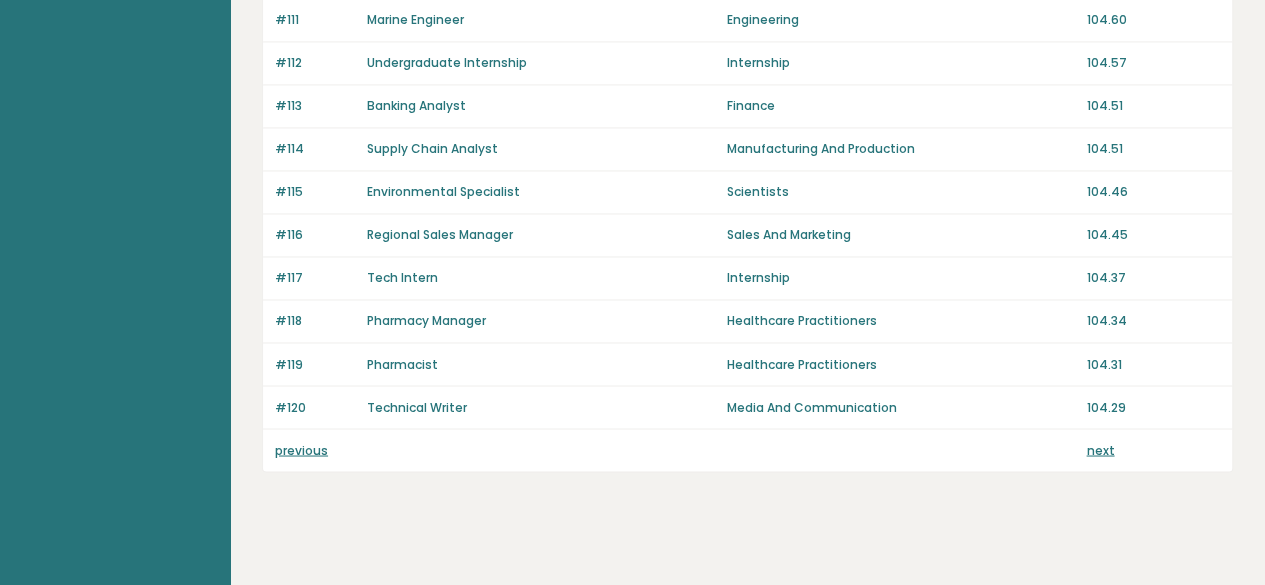 click on "next" at bounding box center [1100, 449] 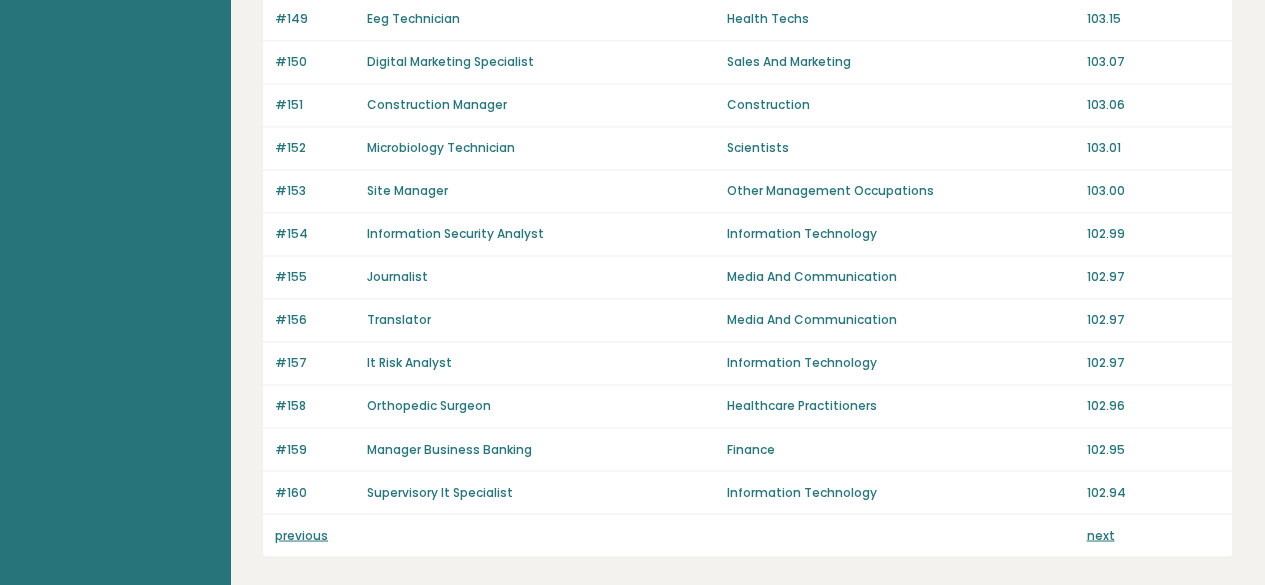 scroll, scrollTop: 1541, scrollLeft: 0, axis: vertical 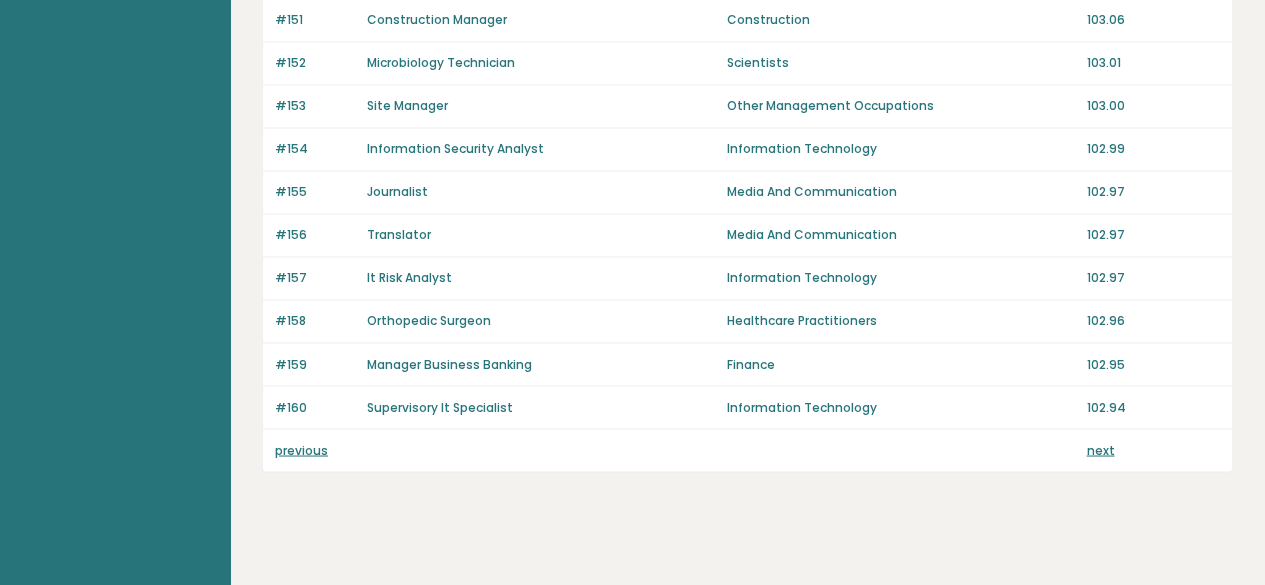 click on "next" at bounding box center [1100, 449] 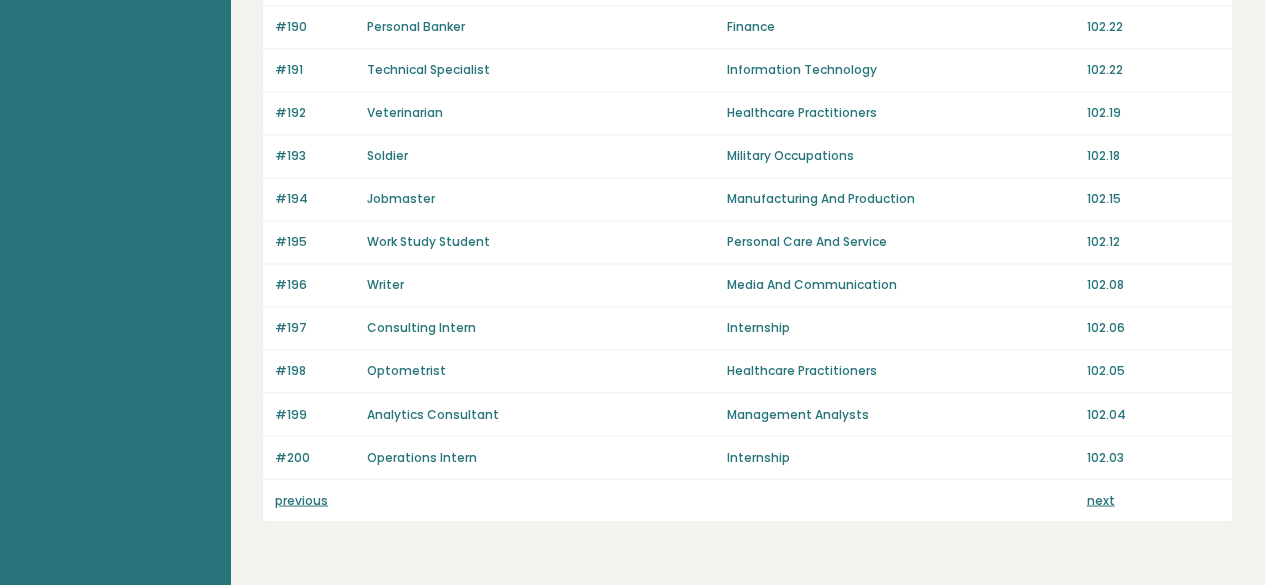 scroll, scrollTop: 1541, scrollLeft: 0, axis: vertical 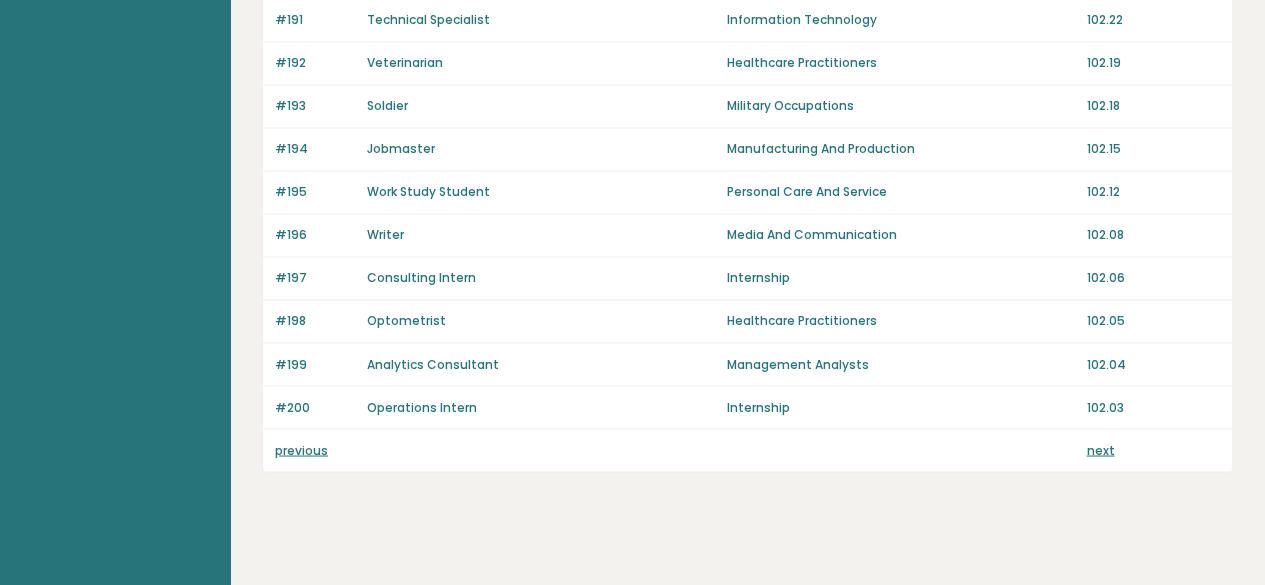 click on "next" at bounding box center [1100, 449] 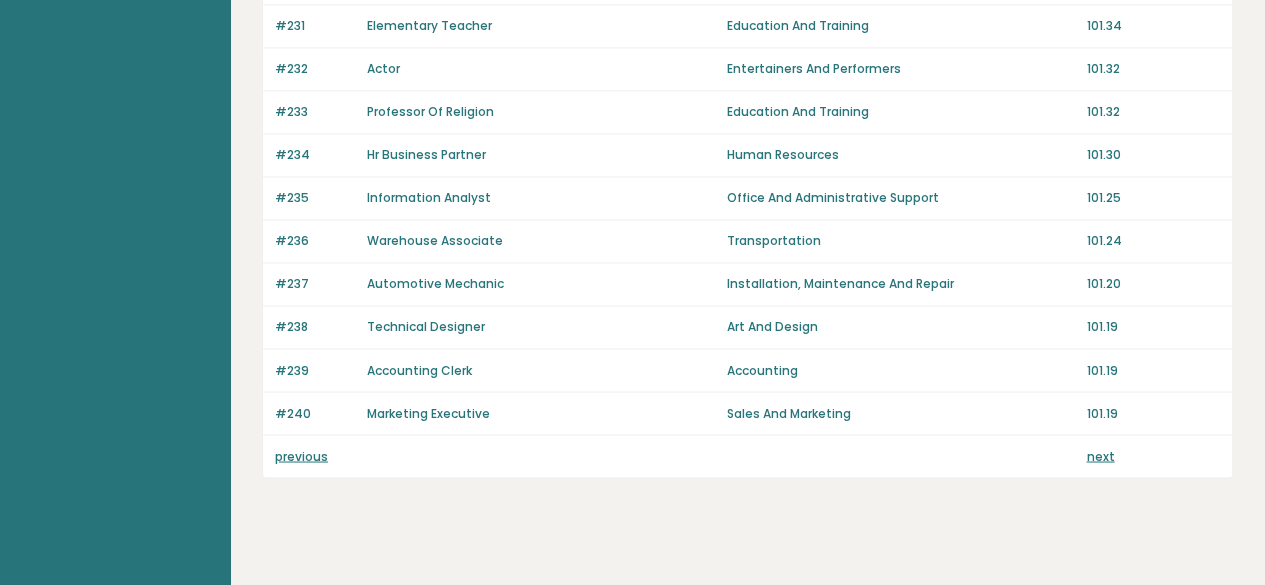scroll, scrollTop: 1541, scrollLeft: 0, axis: vertical 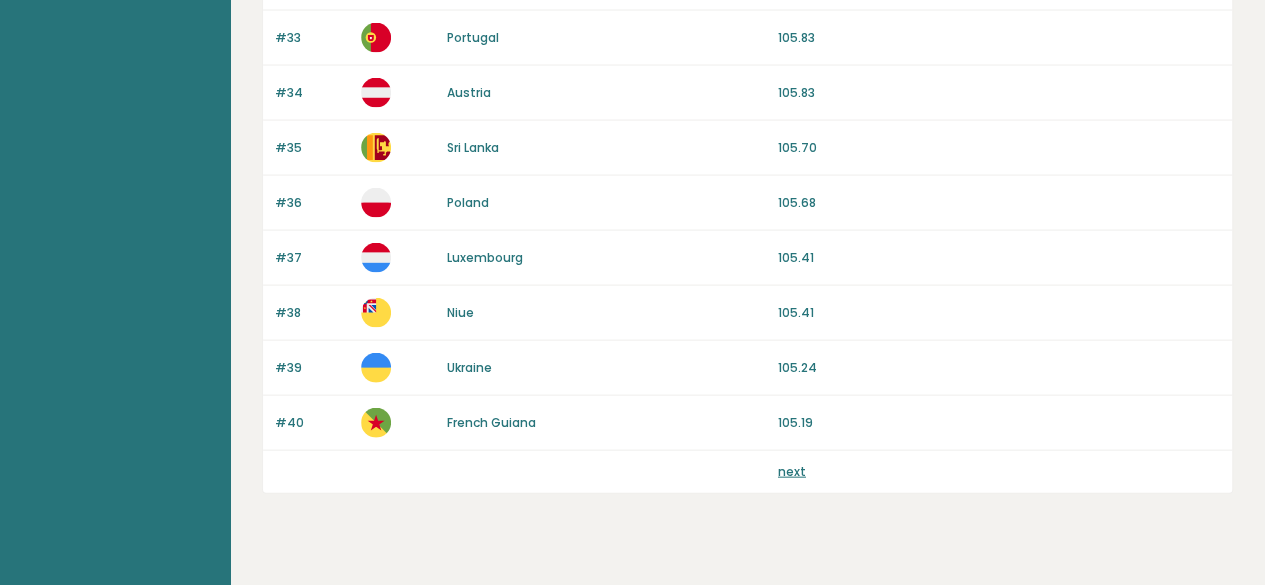 click on "next" at bounding box center [792, 471] 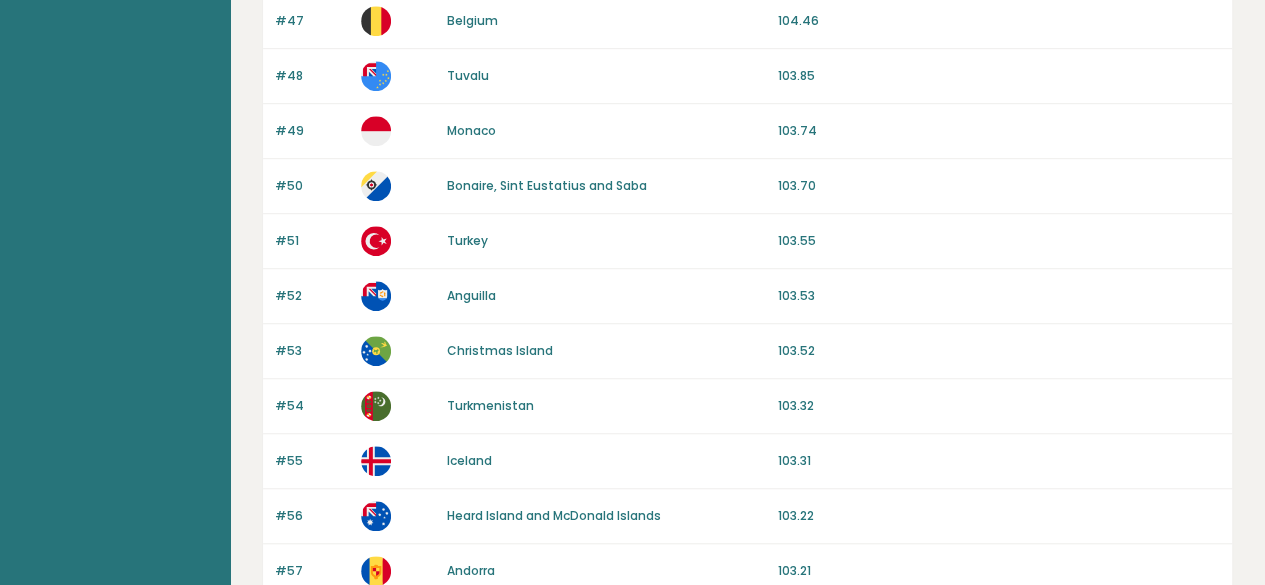scroll, scrollTop: 587, scrollLeft: 0, axis: vertical 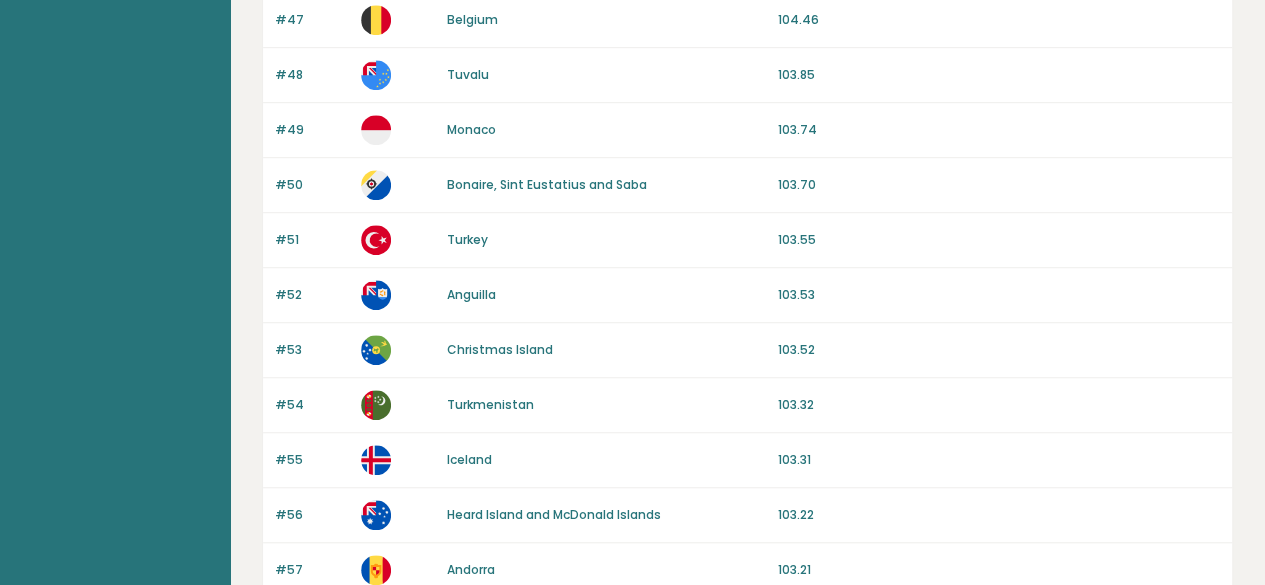 click on "Turkey" at bounding box center (466, 239) 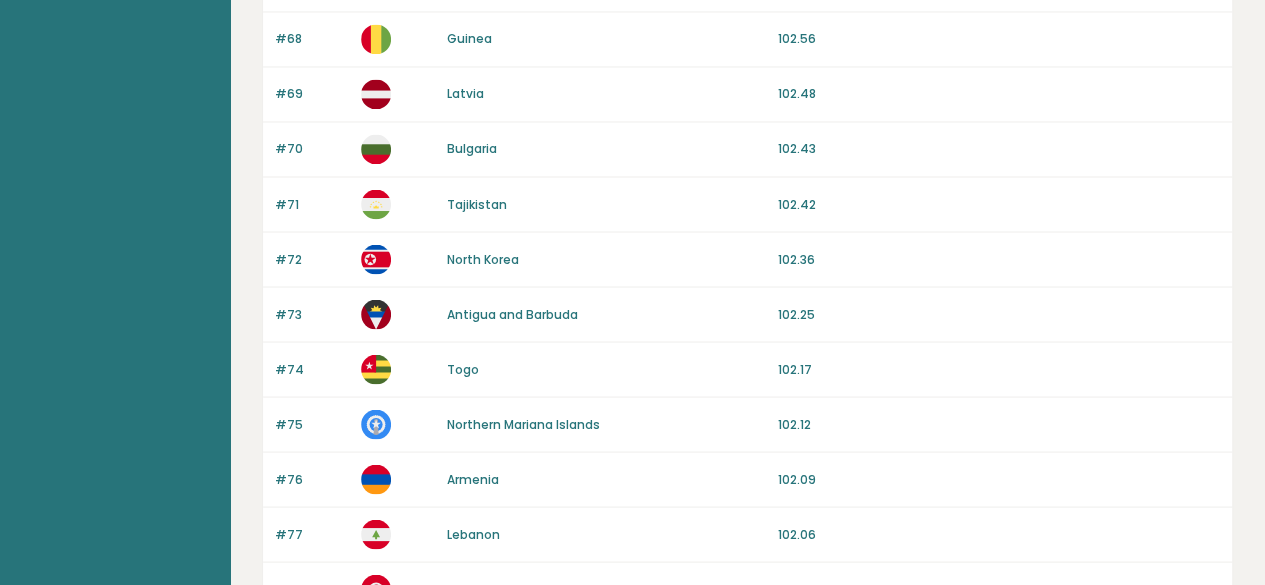 scroll, scrollTop: 2021, scrollLeft: 0, axis: vertical 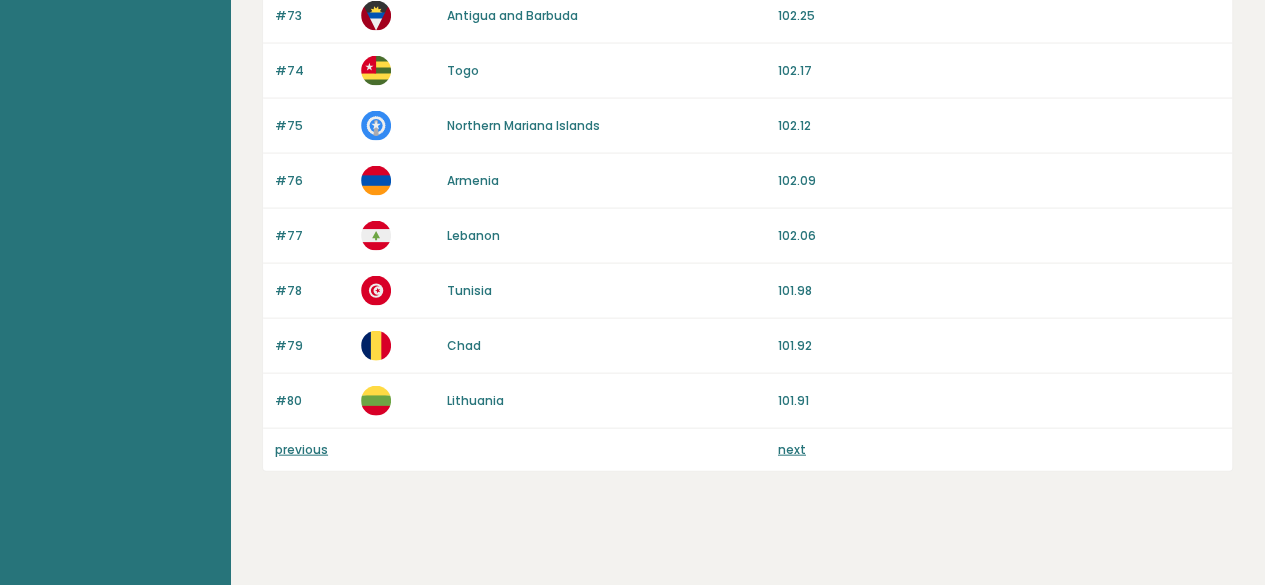 click on "previous" at bounding box center [301, 449] 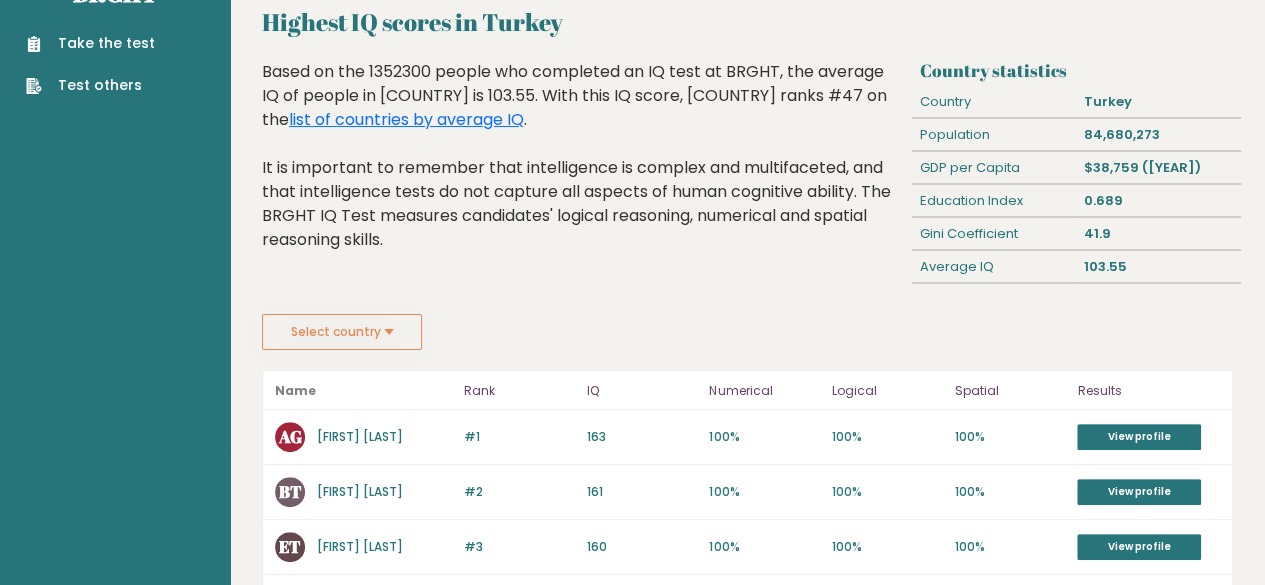 scroll, scrollTop: 46, scrollLeft: 0, axis: vertical 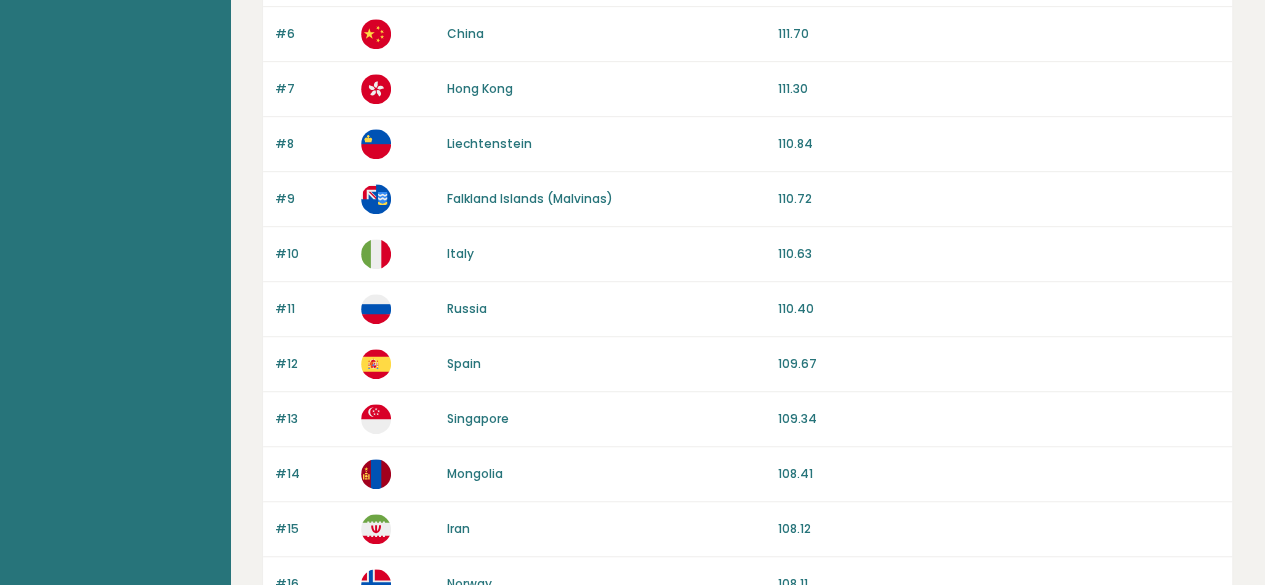 click on "Iran" at bounding box center [457, 528] 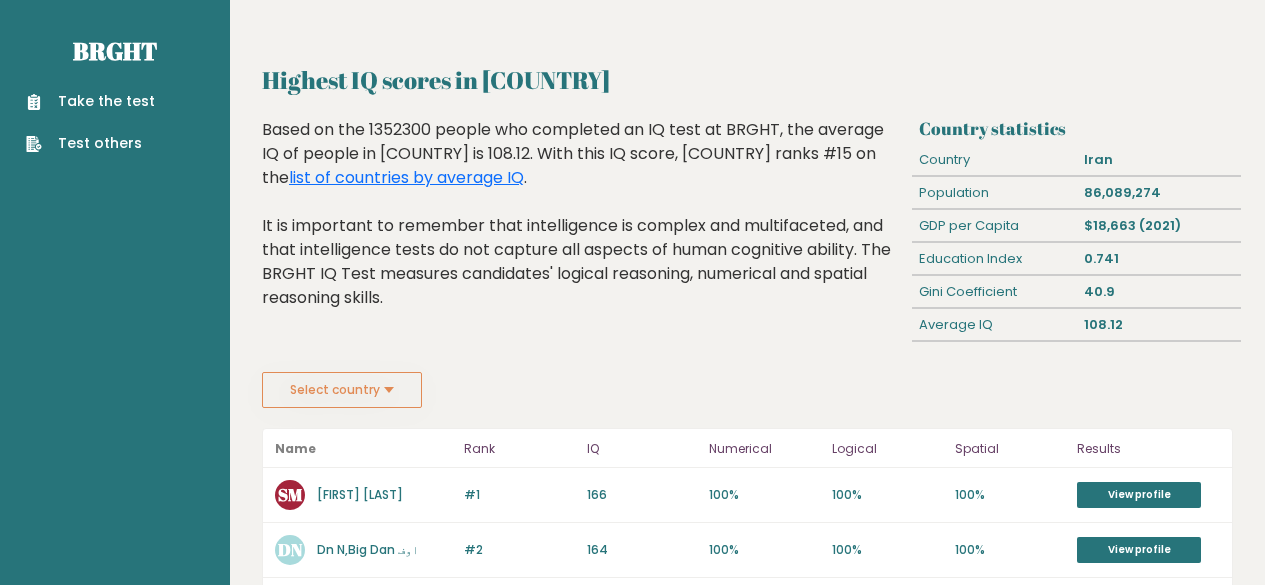 scroll, scrollTop: 0, scrollLeft: 0, axis: both 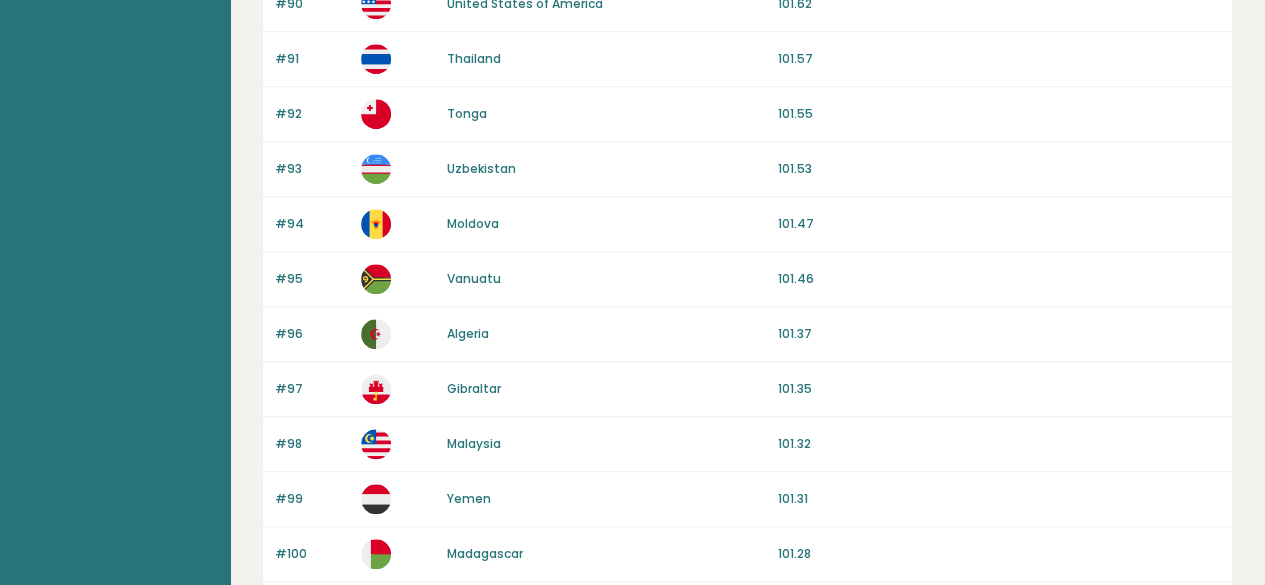 click on "Malaysia" at bounding box center [473, 443] 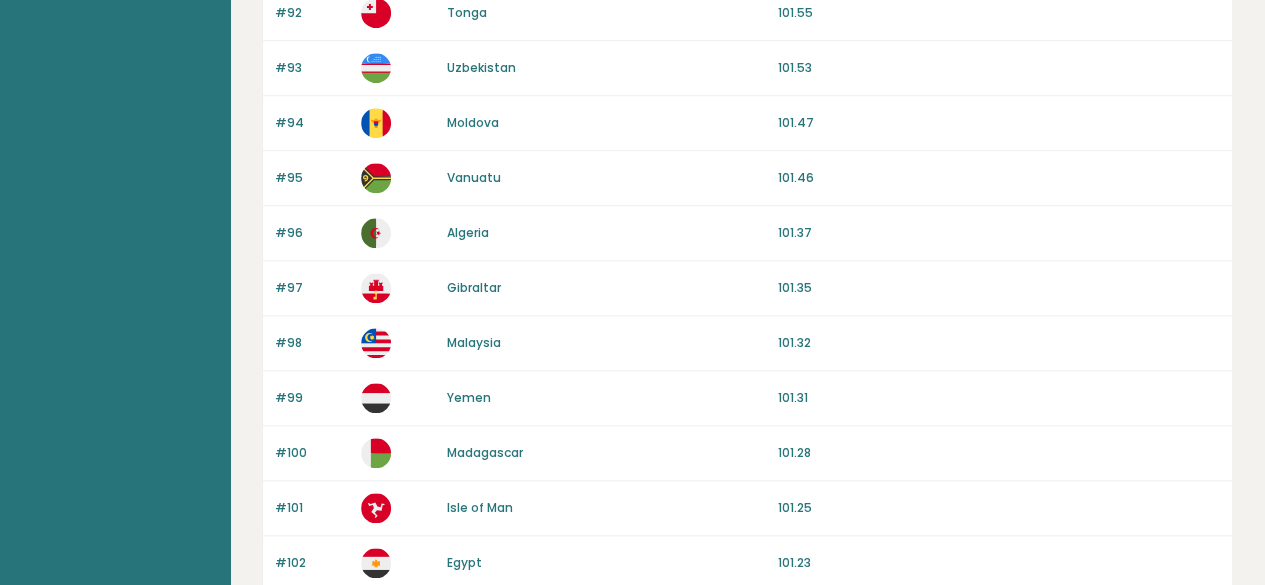 scroll, scrollTop: 890, scrollLeft: 0, axis: vertical 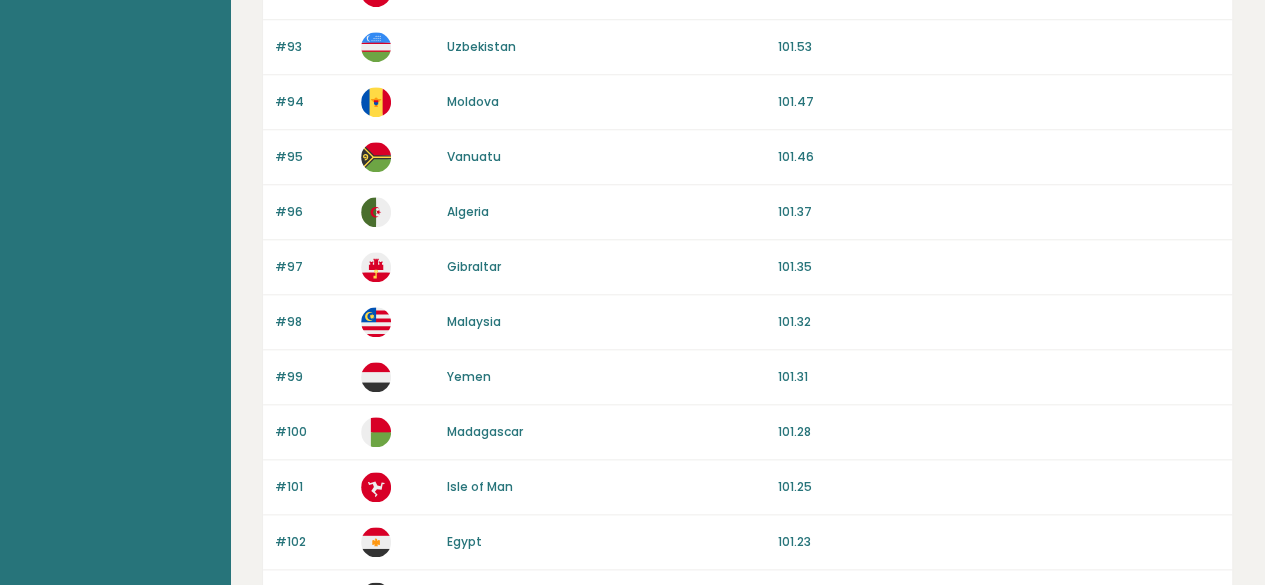 click on "Algeria" at bounding box center (467, 211) 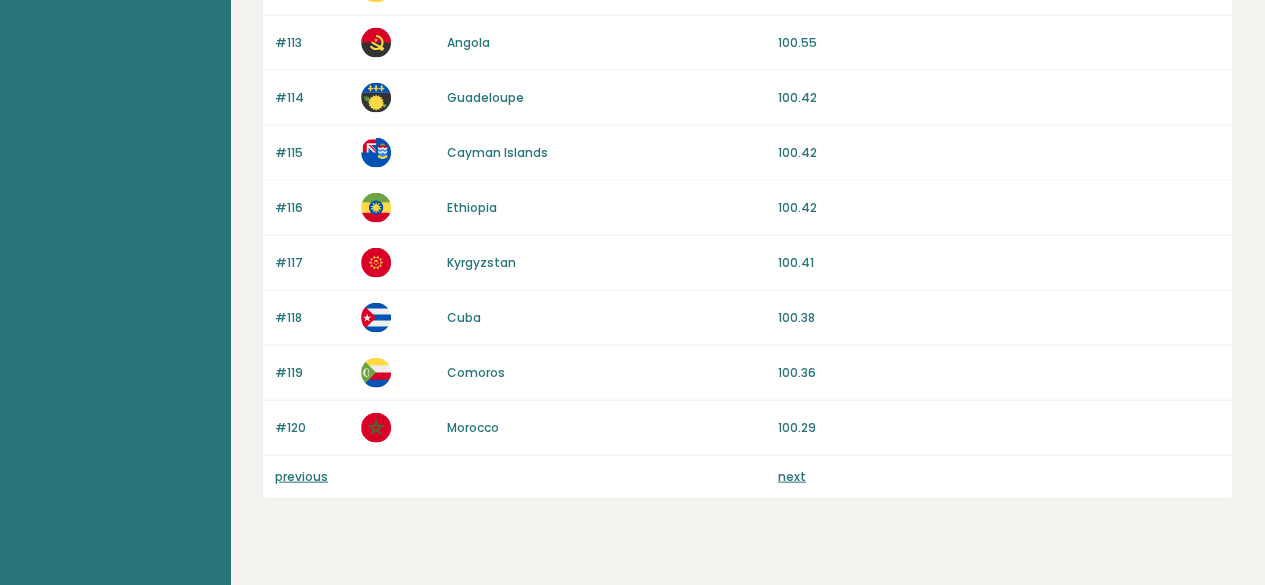 scroll, scrollTop: 2021, scrollLeft: 0, axis: vertical 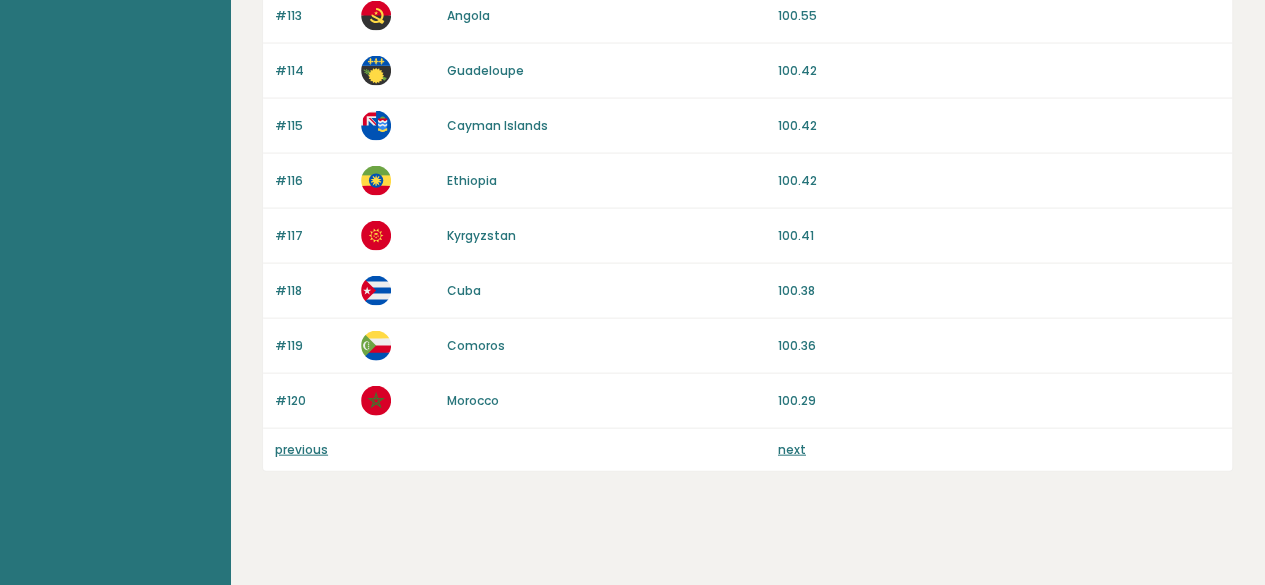 click on "next" at bounding box center (792, 449) 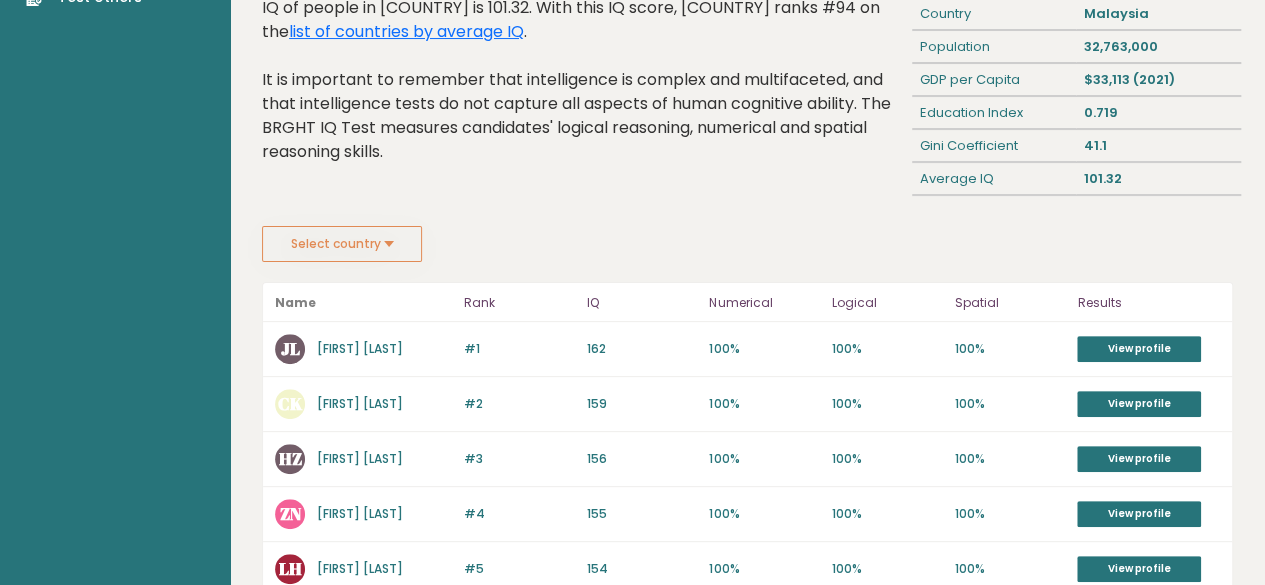 scroll, scrollTop: 0, scrollLeft: 0, axis: both 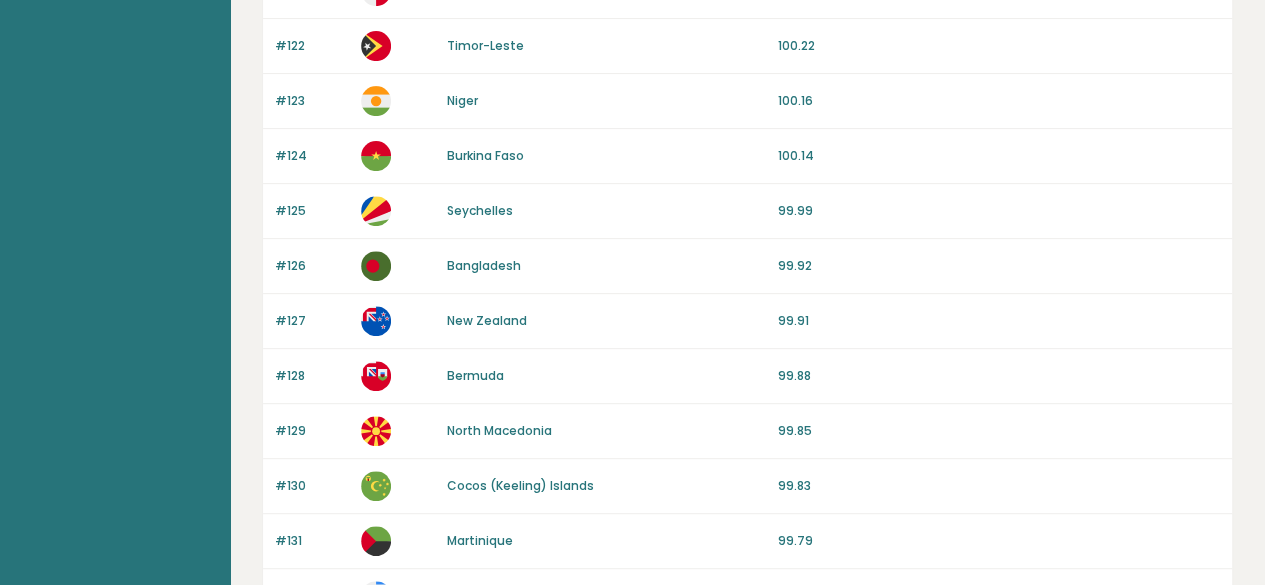 click on "Bangladesh" at bounding box center (483, 265) 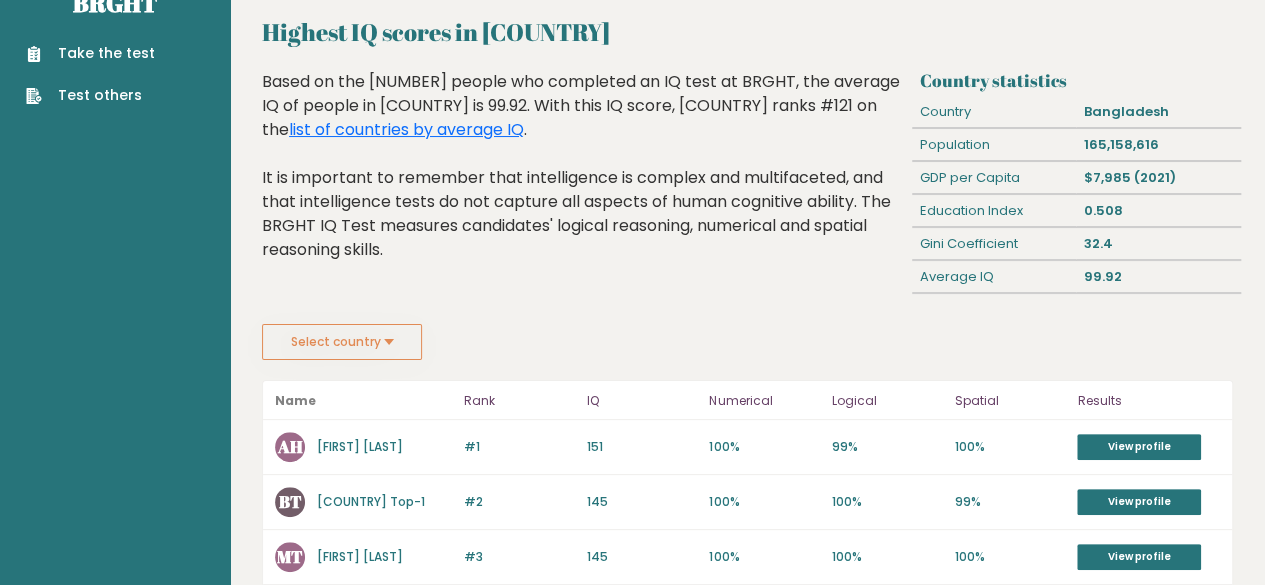 scroll, scrollTop: 0, scrollLeft: 0, axis: both 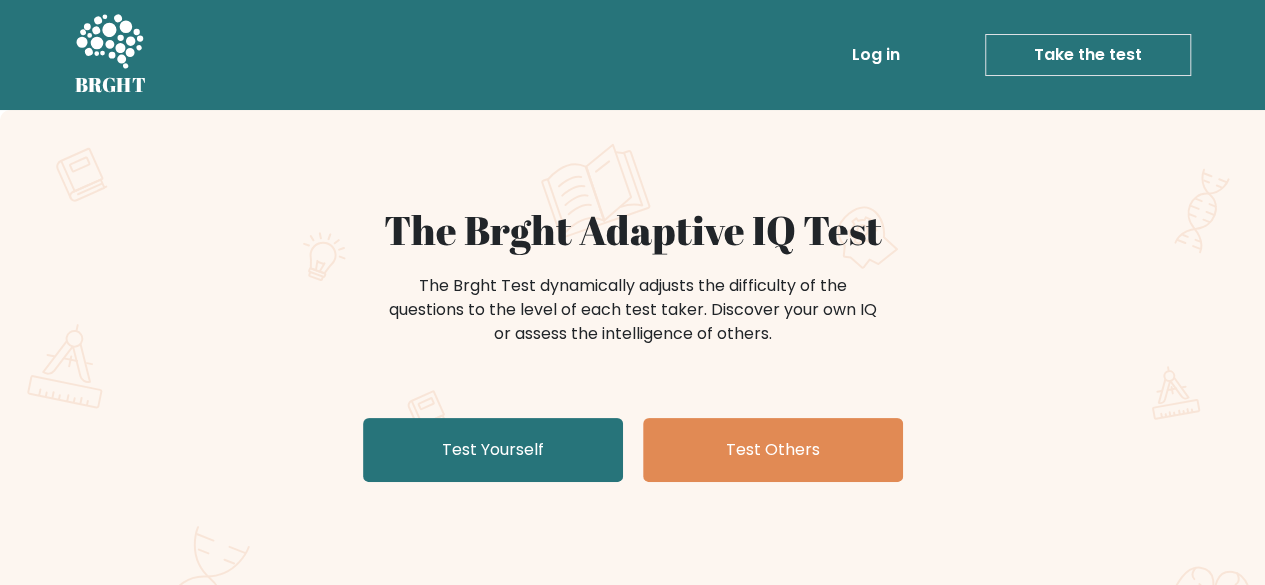 click on "Log in" at bounding box center [876, 55] 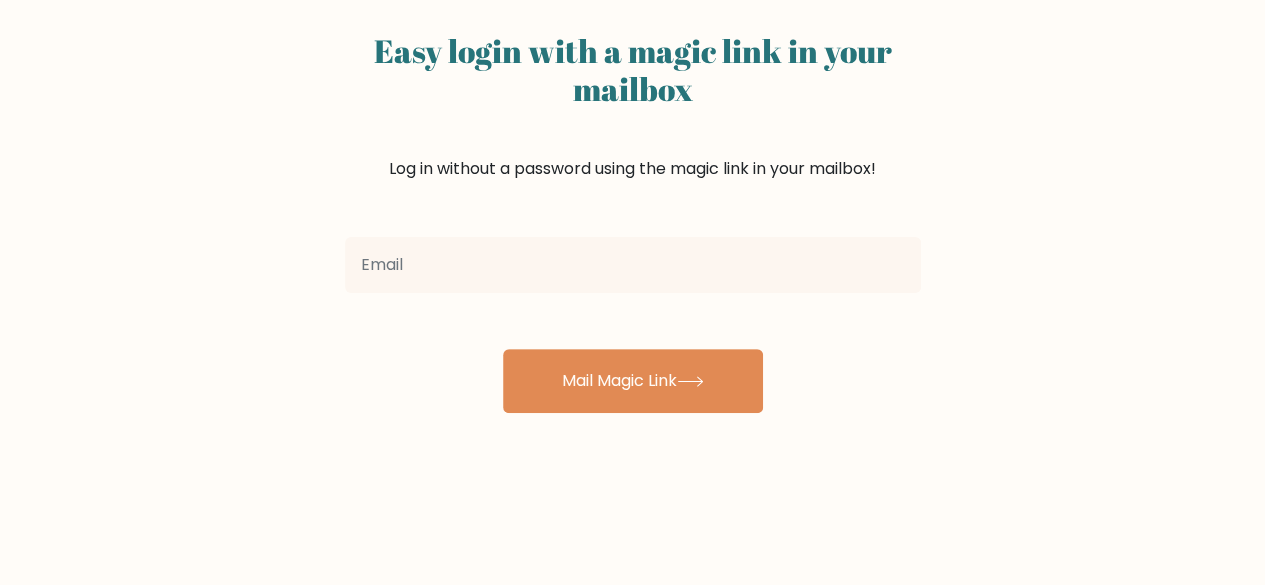 scroll, scrollTop: 156, scrollLeft: 0, axis: vertical 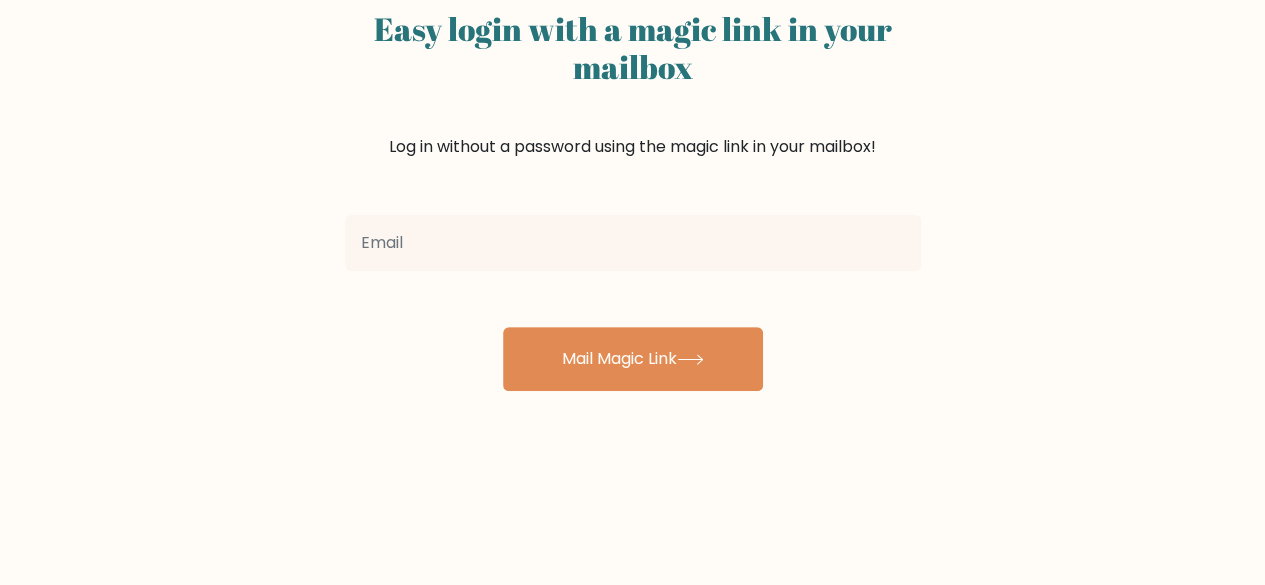 click at bounding box center (633, 243) 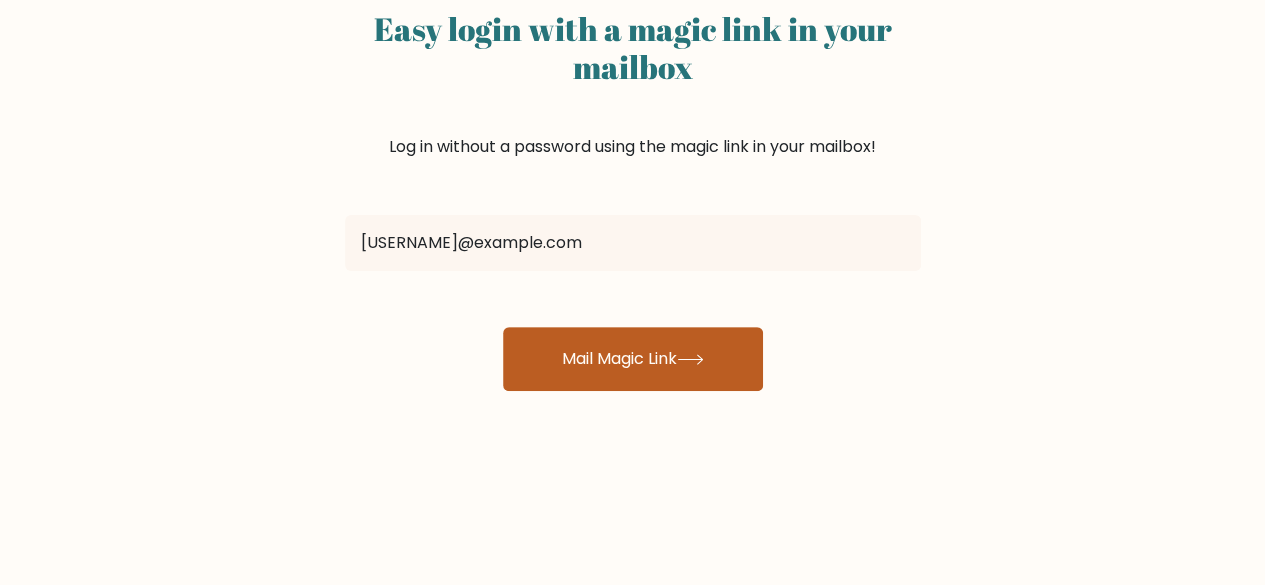 click on "Mail Magic Link" at bounding box center [633, 359] 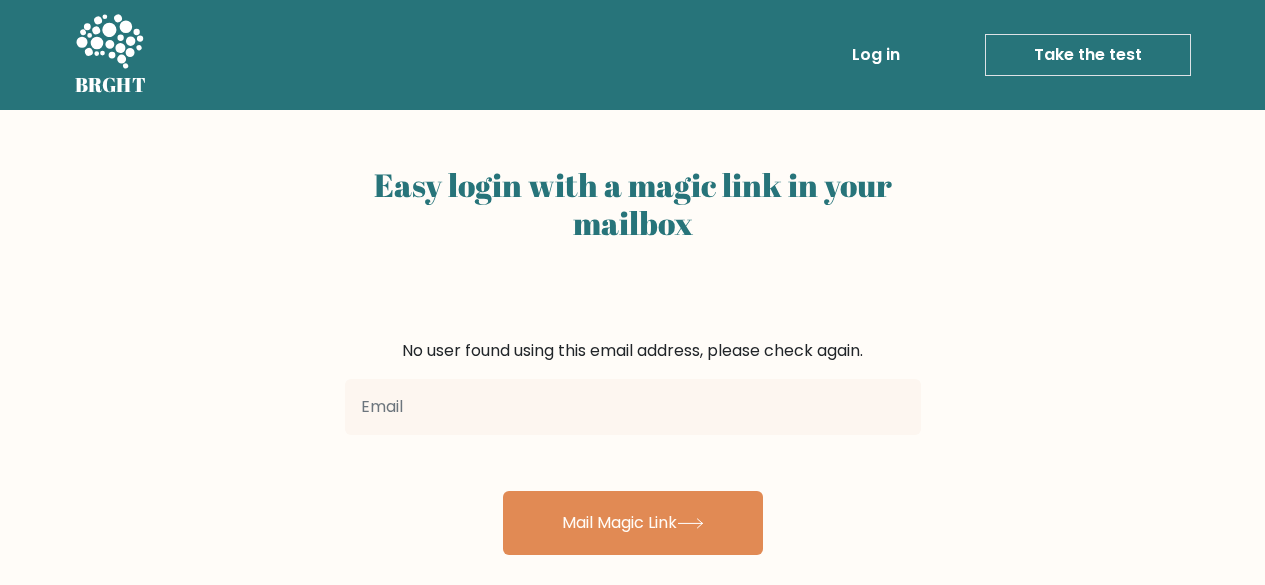 scroll, scrollTop: 0, scrollLeft: 0, axis: both 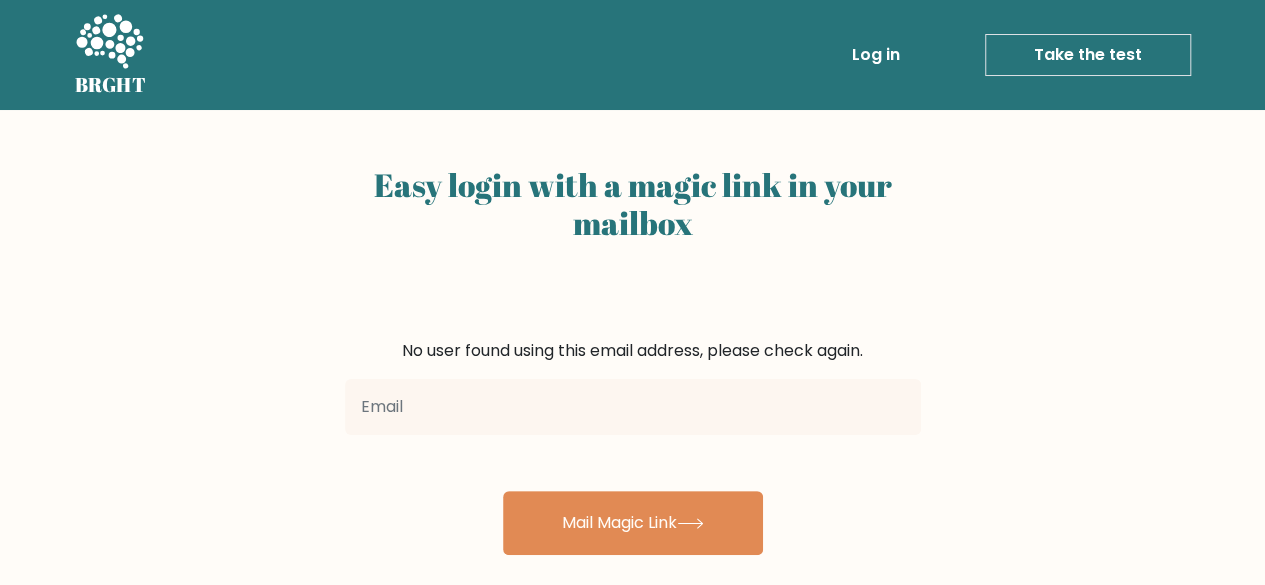 click at bounding box center (633, 407) 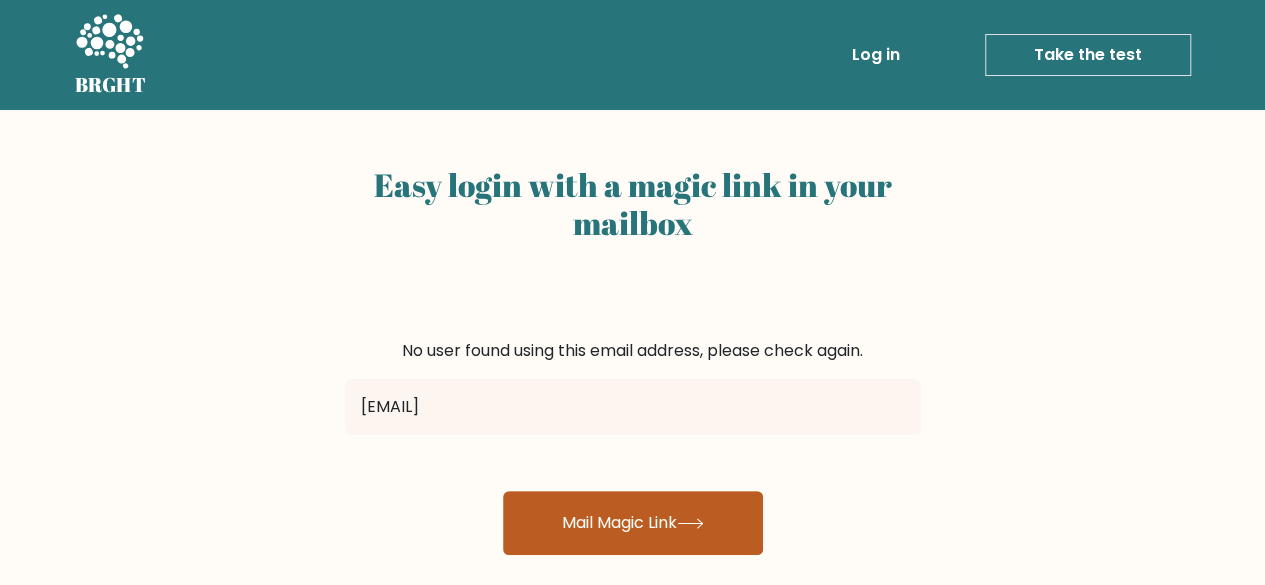 click on "Mail Magic Link" at bounding box center [633, 523] 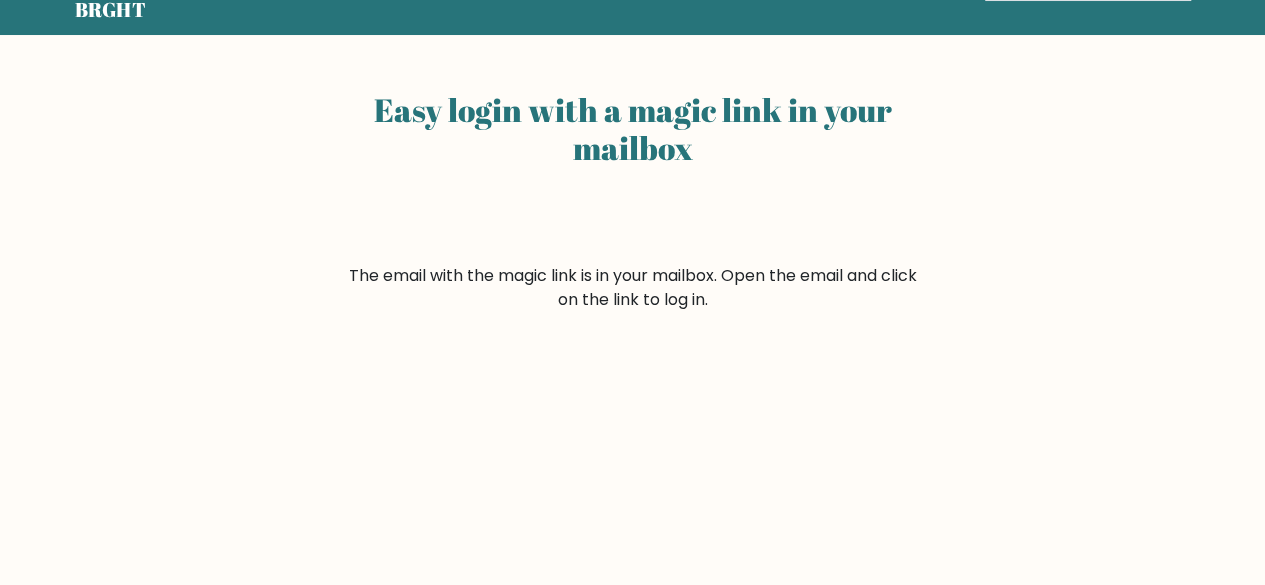 scroll, scrollTop: 82, scrollLeft: 0, axis: vertical 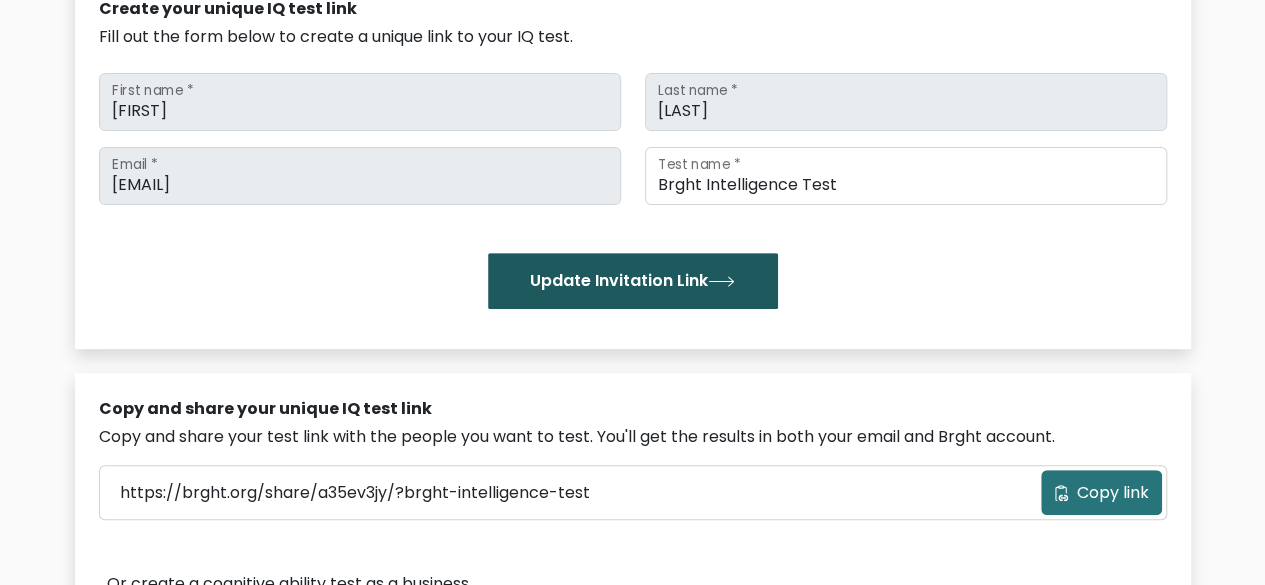 click on "Update Invitation Link" at bounding box center [633, 281] 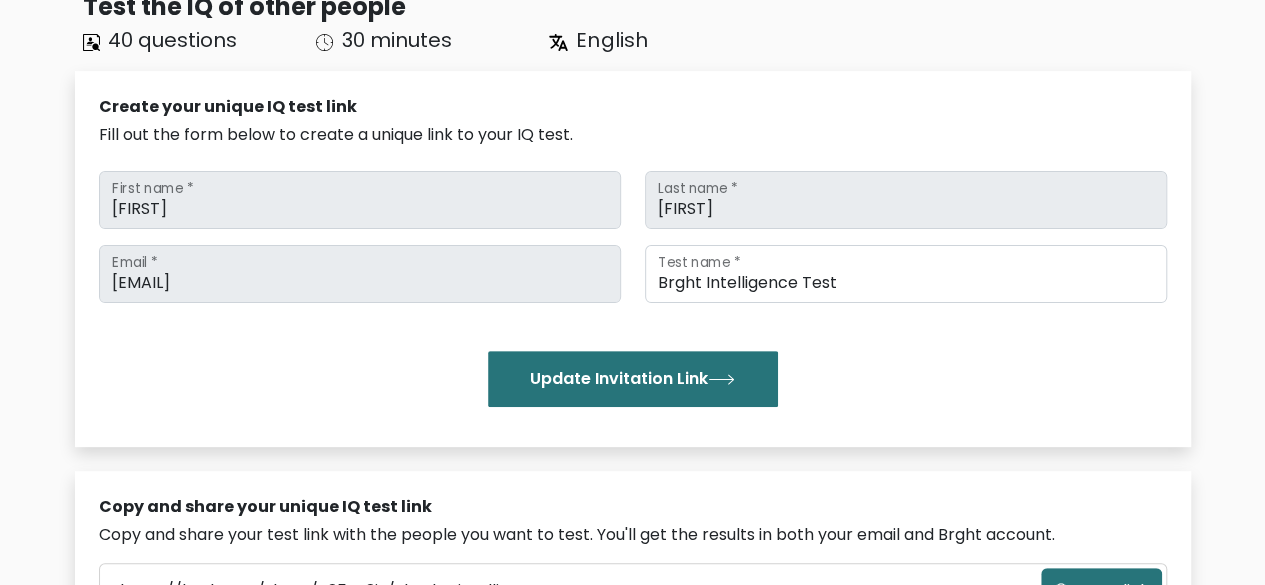 scroll, scrollTop: 183, scrollLeft: 0, axis: vertical 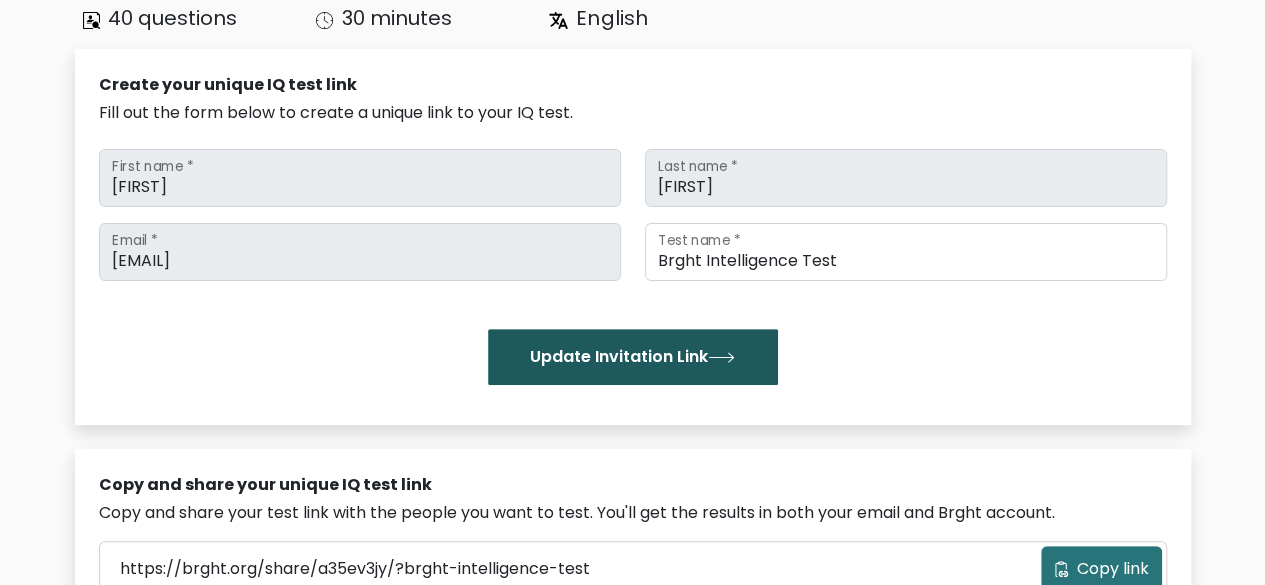 click on "Update Invitation Link" at bounding box center [633, 357] 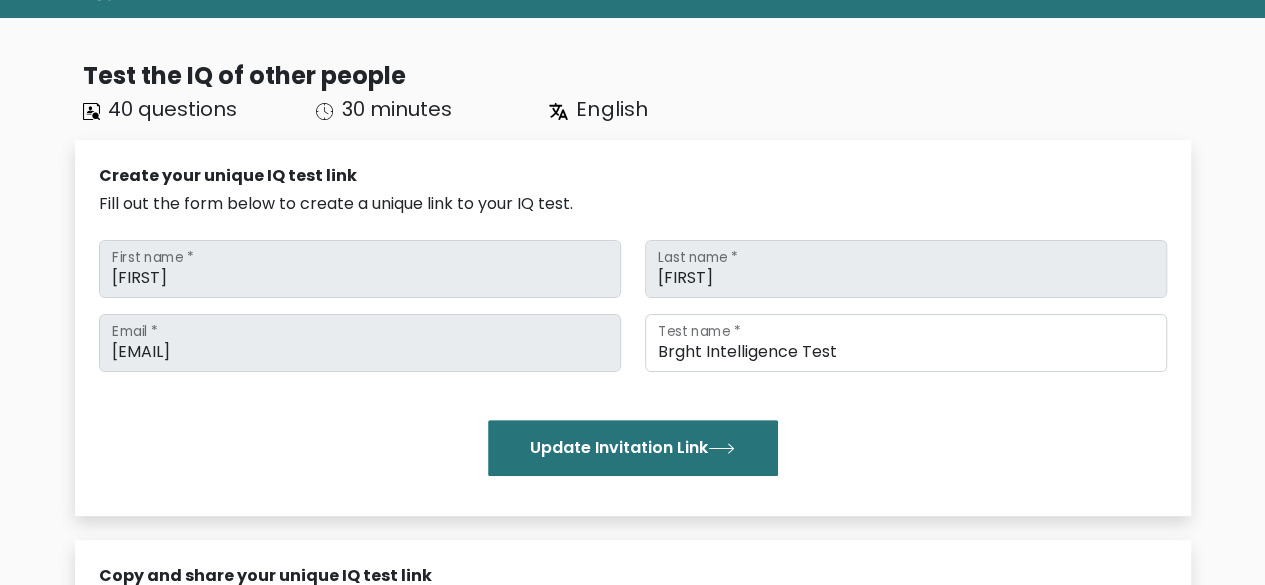scroll, scrollTop: 0, scrollLeft: 0, axis: both 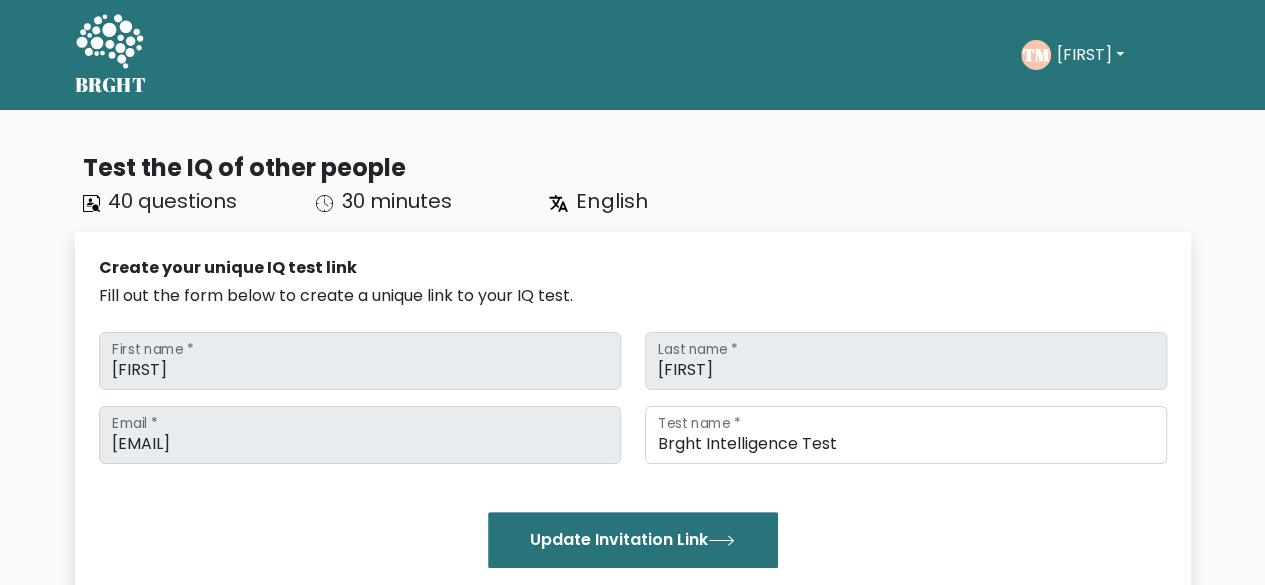 click on "[FIRST]" at bounding box center [1090, 55] 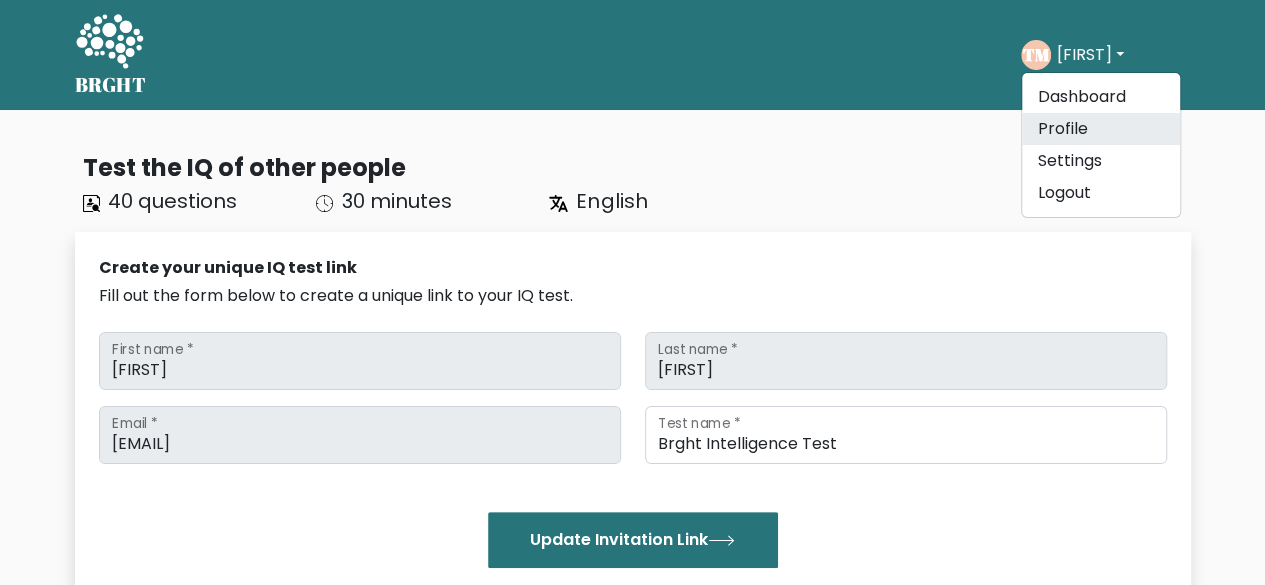 click on "Profile" at bounding box center (1101, 129) 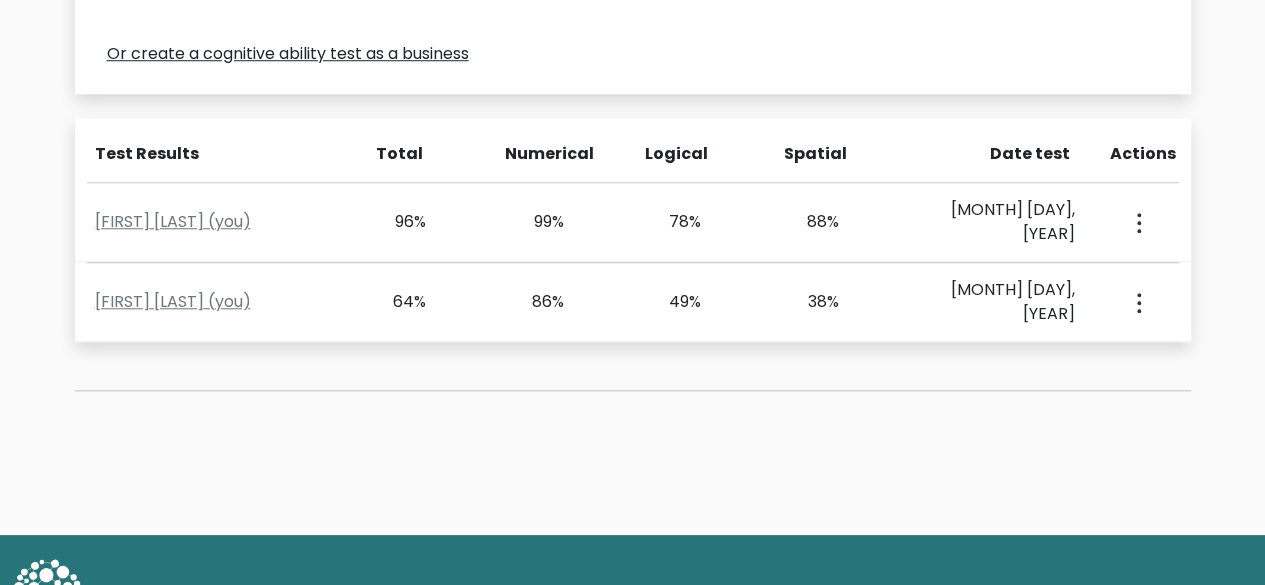 scroll, scrollTop: 858, scrollLeft: 0, axis: vertical 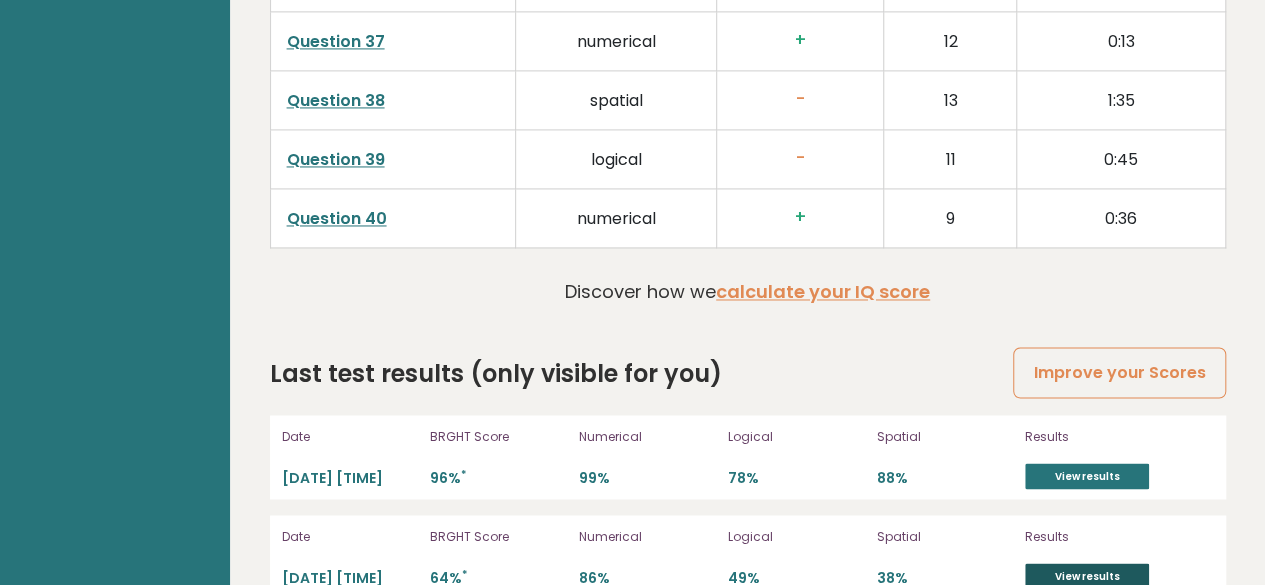 click on "View results" at bounding box center [1087, 576] 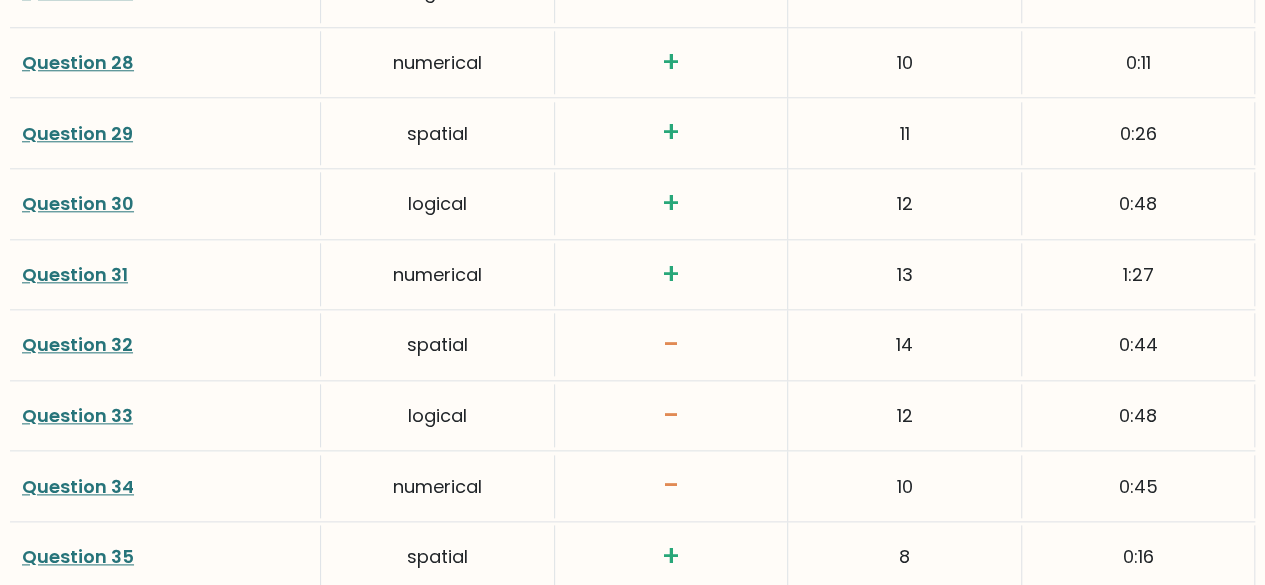 scroll, scrollTop: 5432, scrollLeft: 0, axis: vertical 